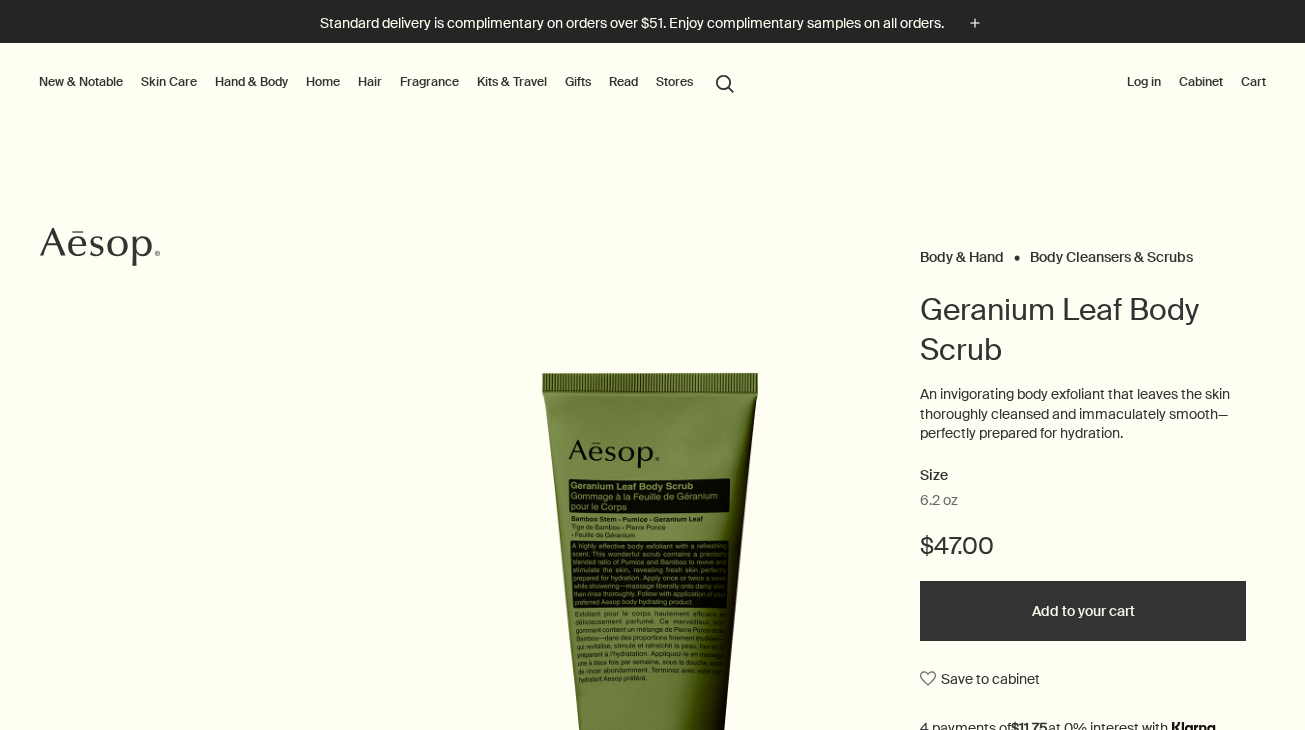 scroll, scrollTop: 0, scrollLeft: 0, axis: both 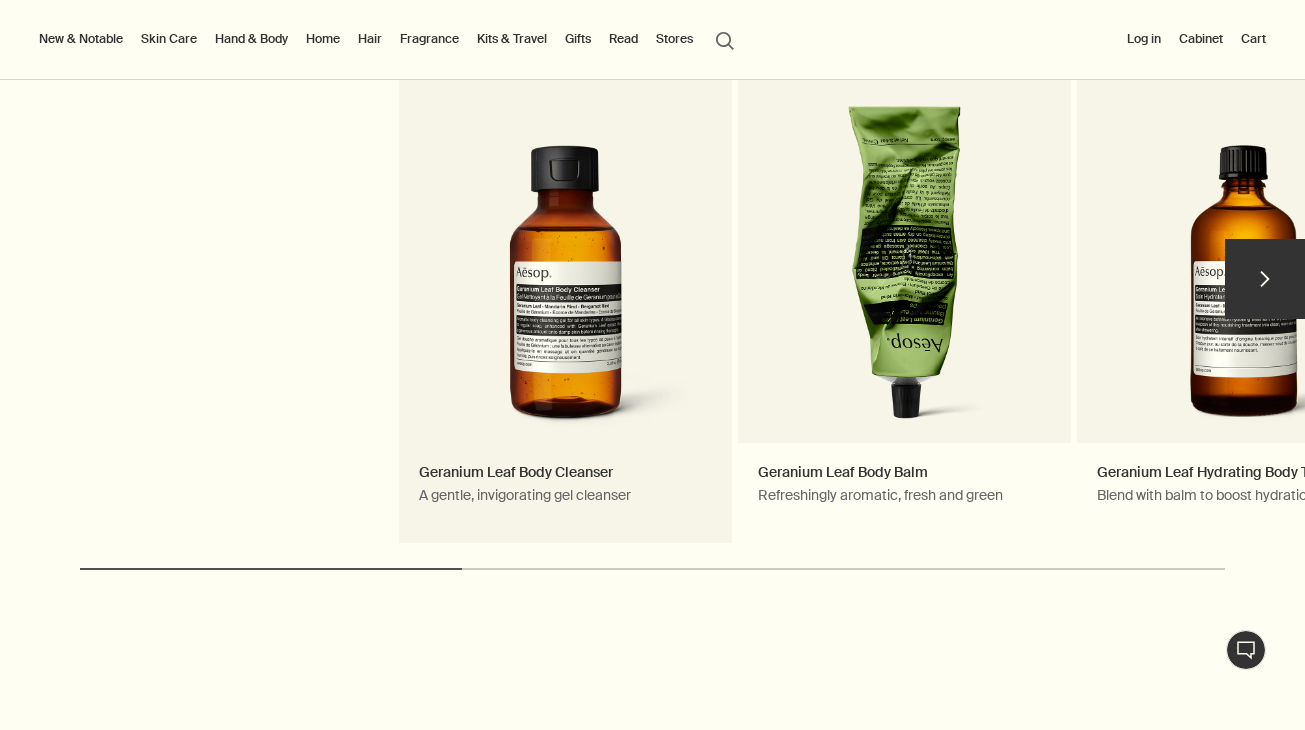 click on "Geranium Leaf Body Cleanser A gentle, invigorating gel cleanser Notable formulation" at bounding box center (565, 288) 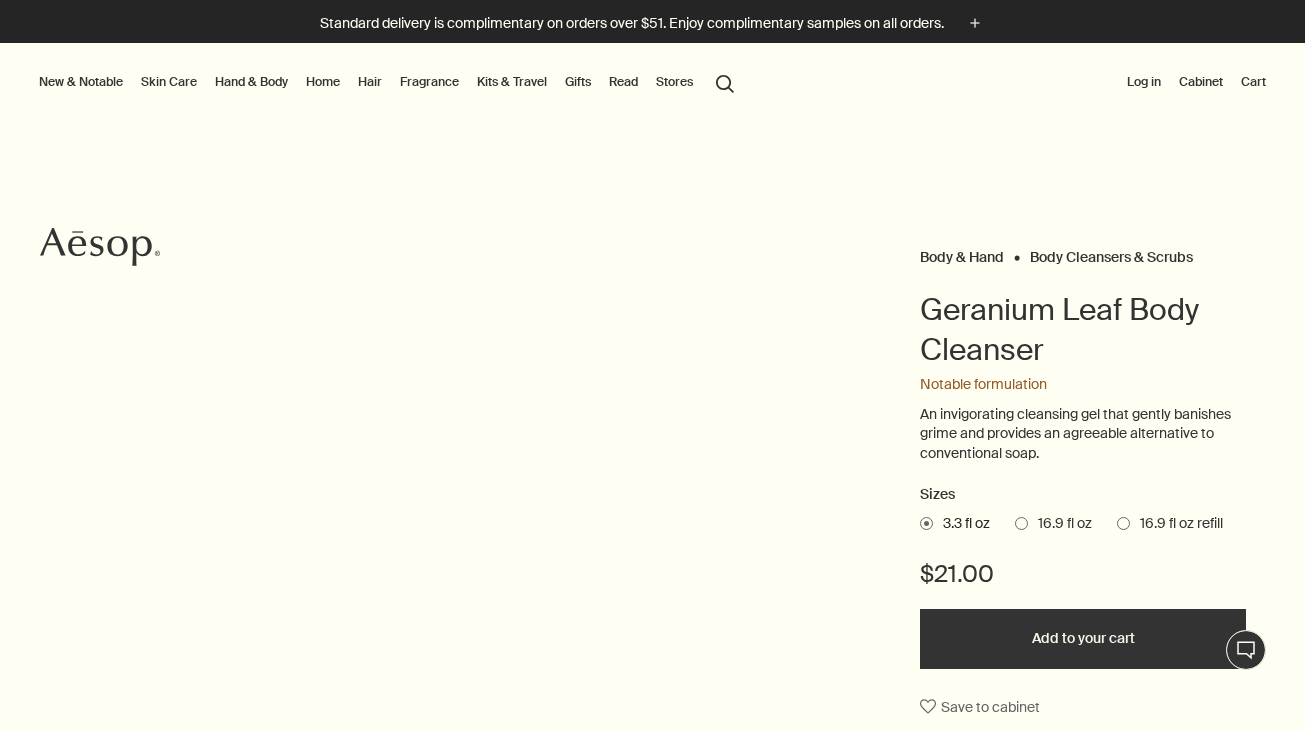 scroll, scrollTop: 0, scrollLeft: 0, axis: both 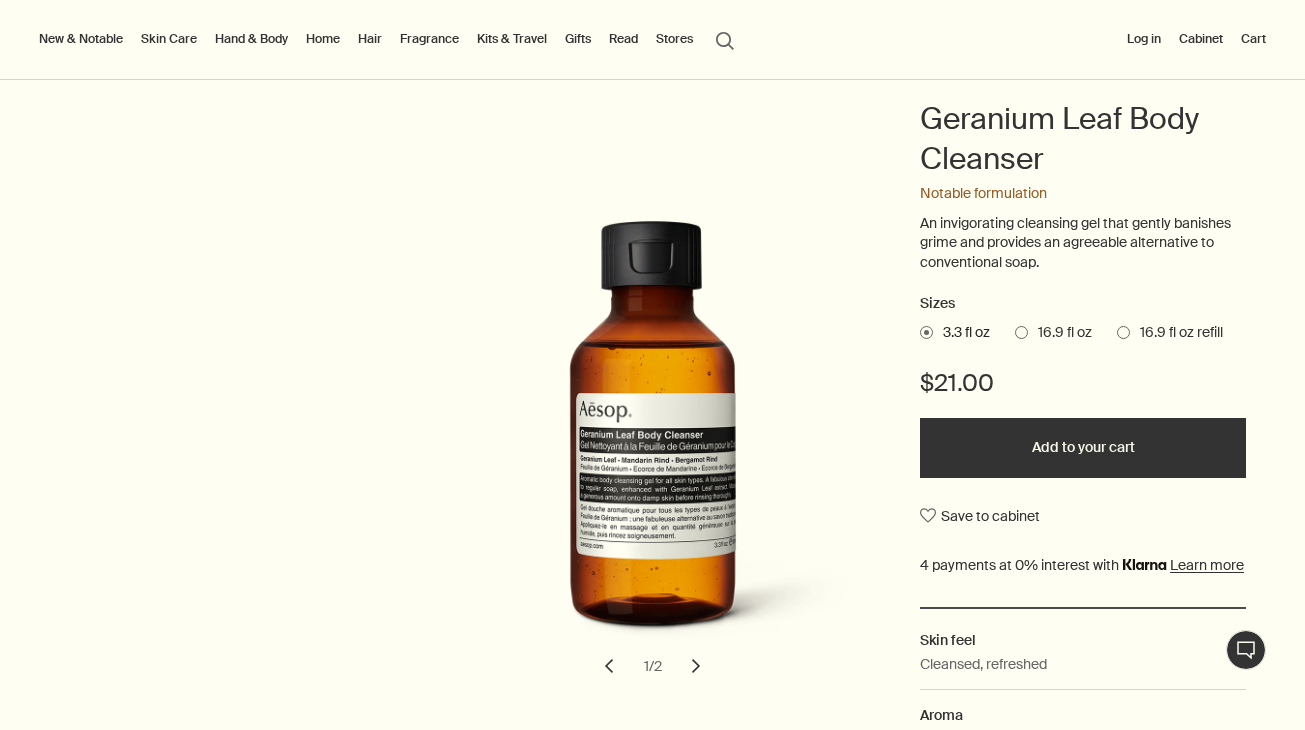 click at bounding box center [1021, 332] 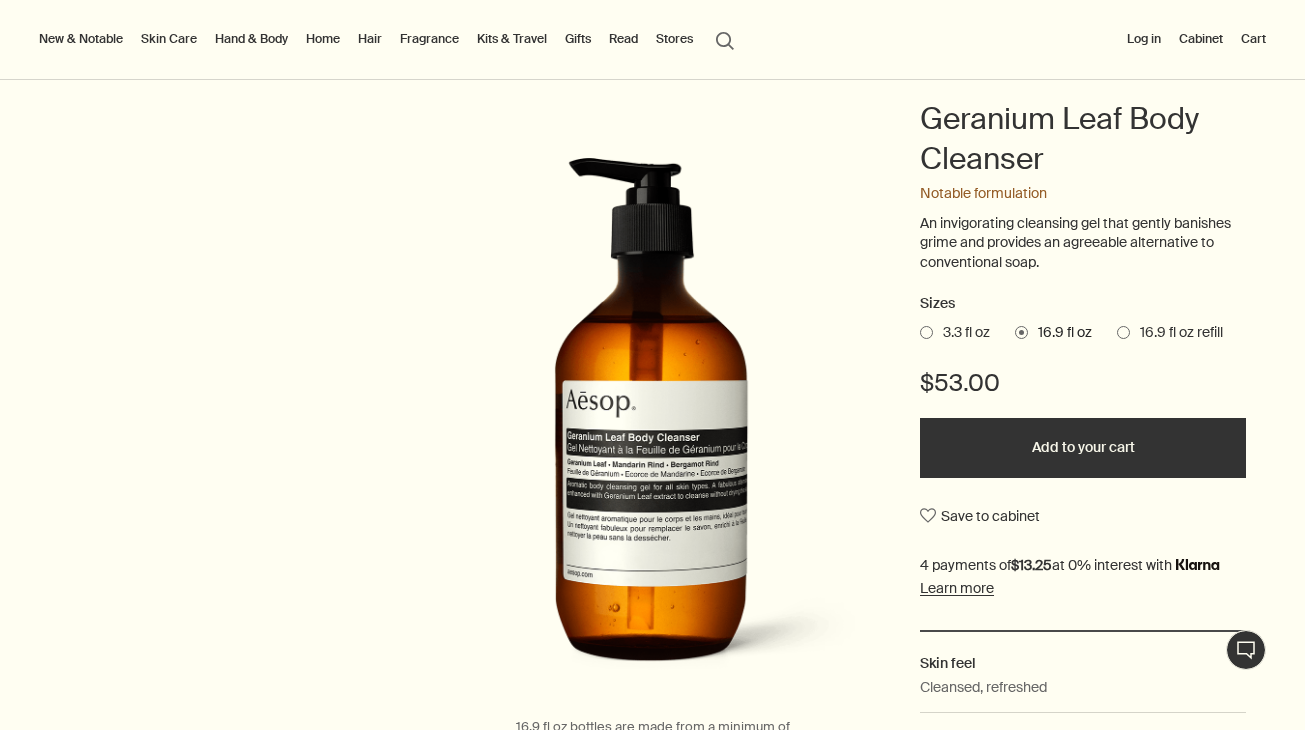 click on "3.3 fl oz" at bounding box center [961, 333] 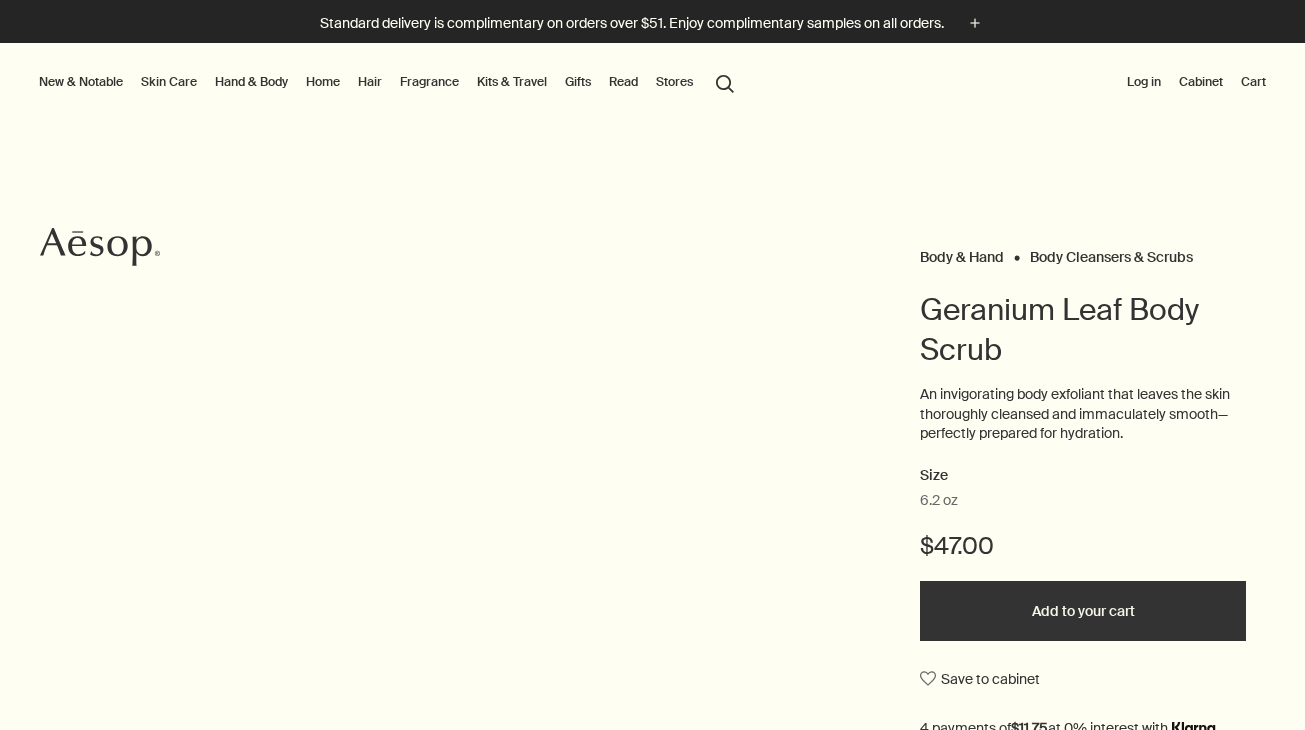 scroll, scrollTop: 0, scrollLeft: 0, axis: both 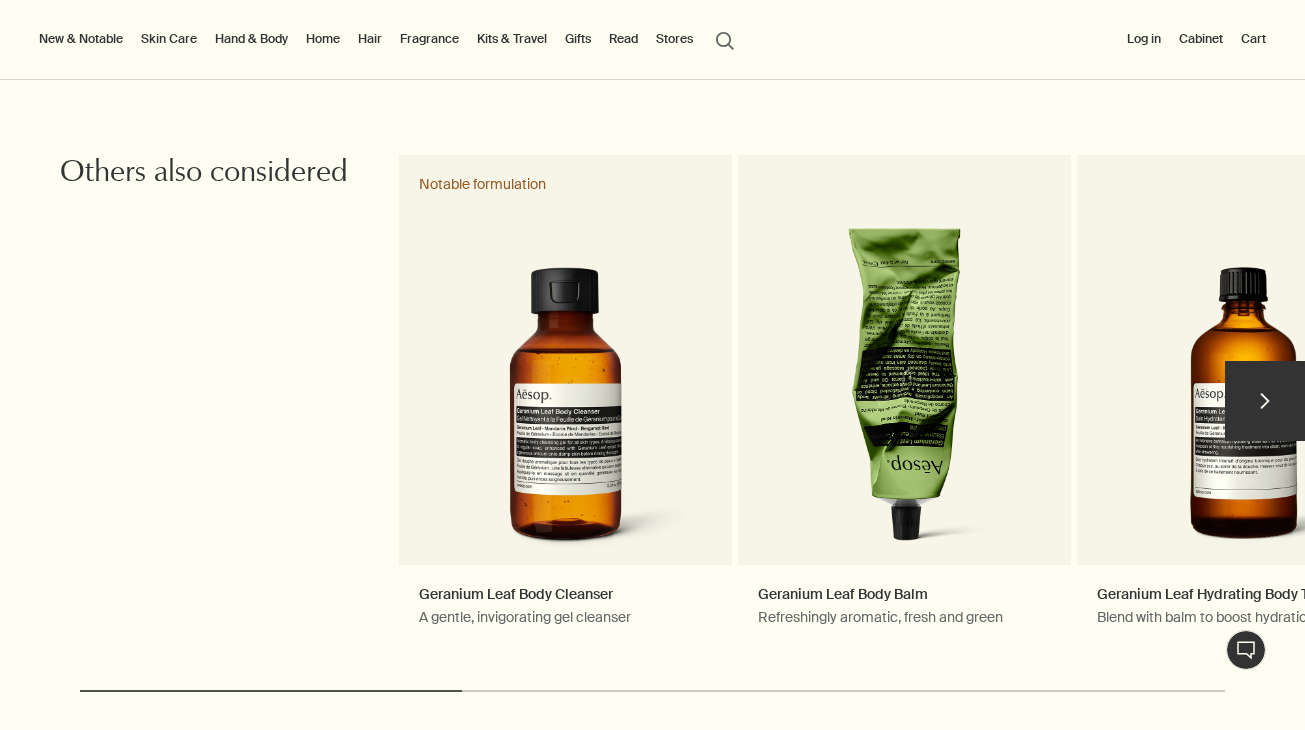 click on "chevron" at bounding box center (1265, 401) 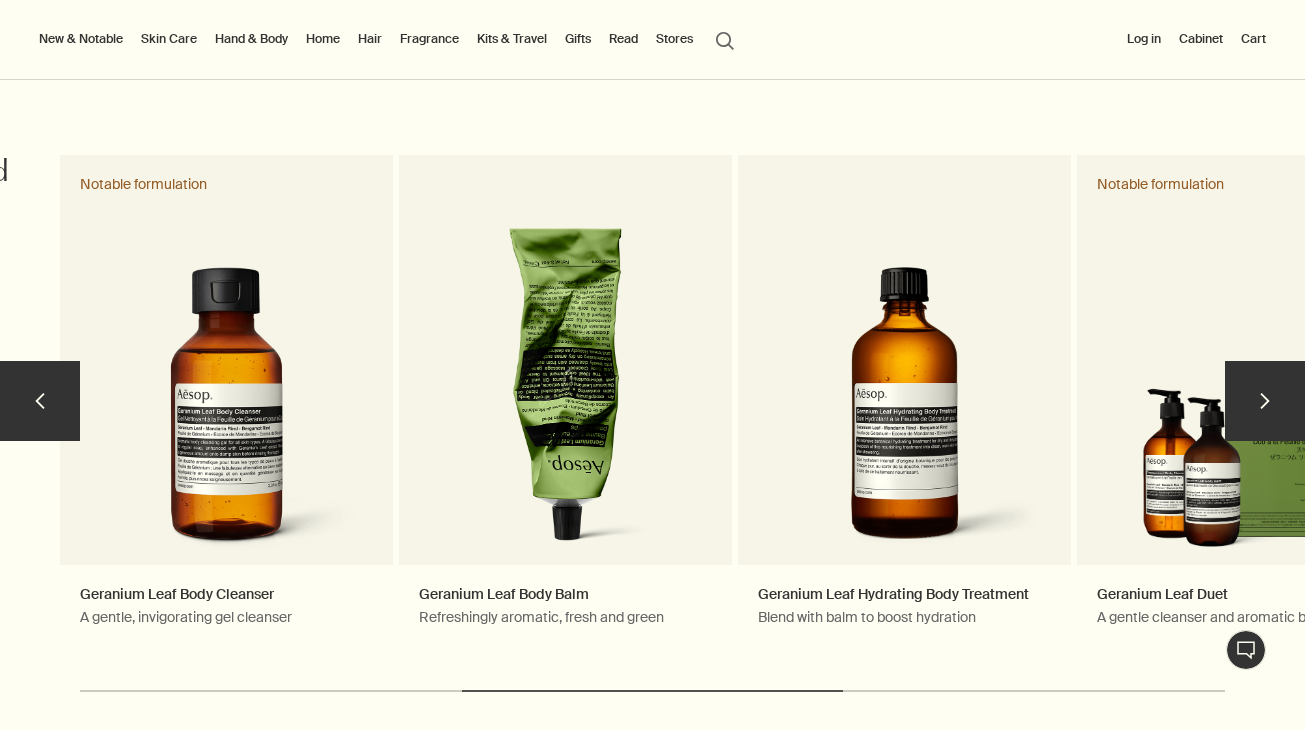 click on "chevron" at bounding box center [1265, 401] 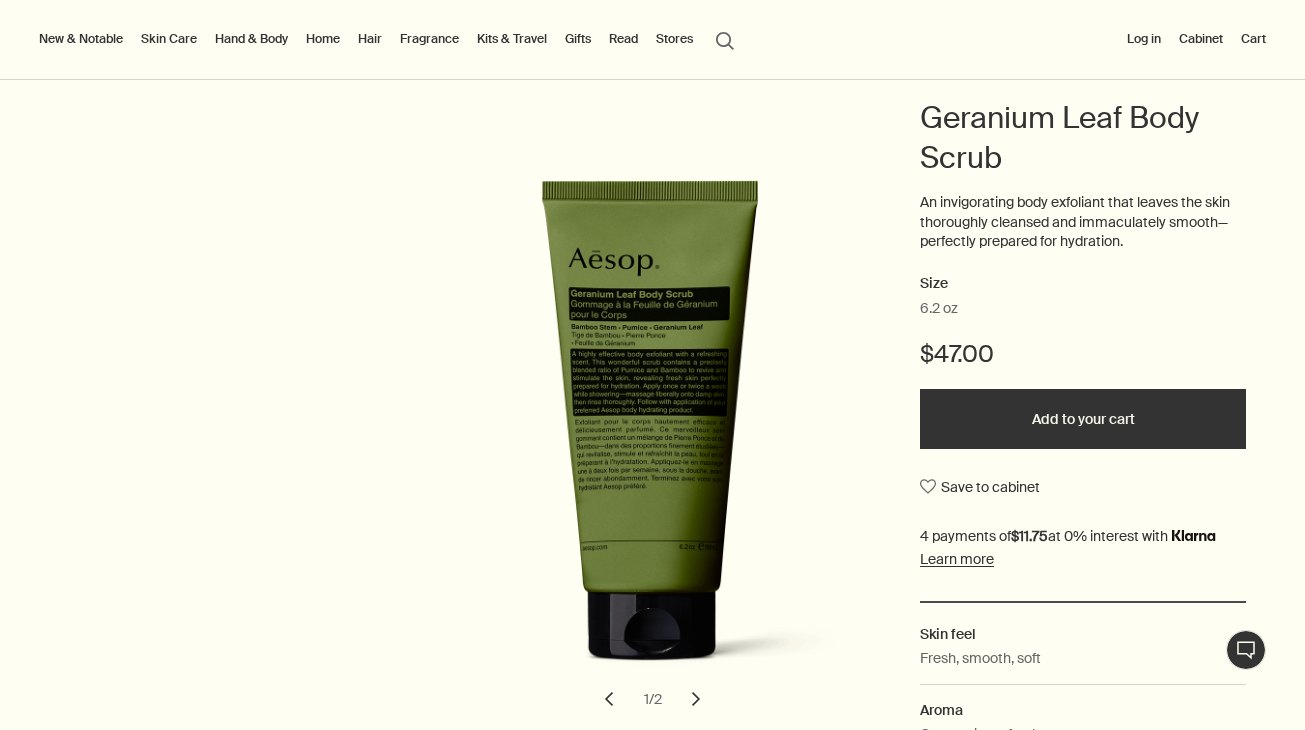 scroll, scrollTop: 203, scrollLeft: 0, axis: vertical 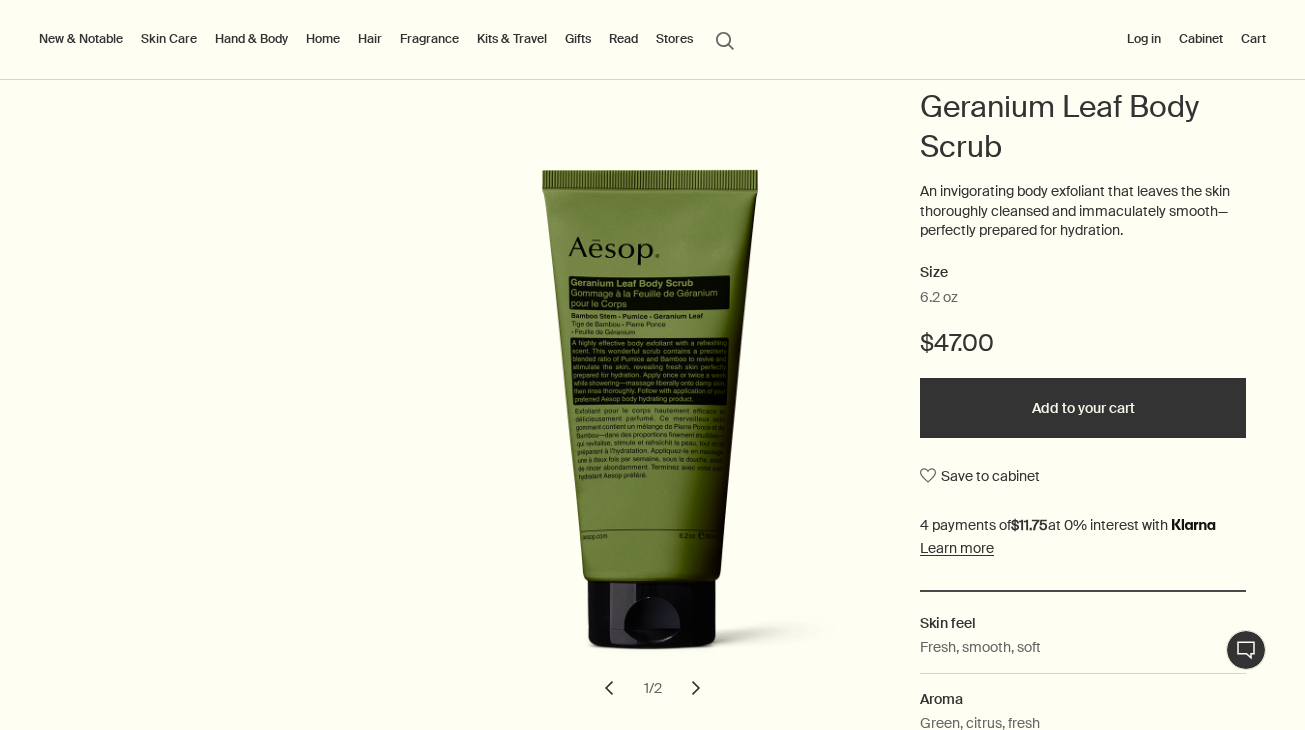 click on "Add to your cart" at bounding box center (1083, 408) 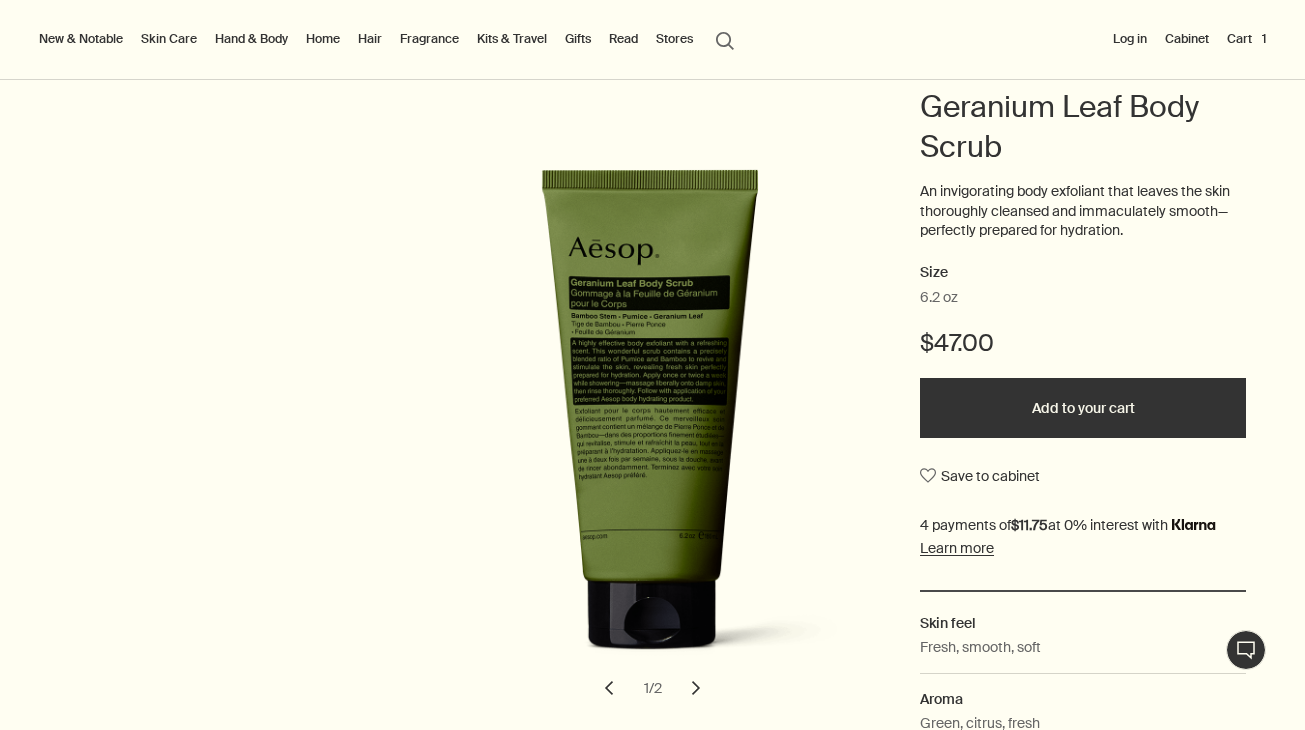 scroll, scrollTop: 0, scrollLeft: 0, axis: both 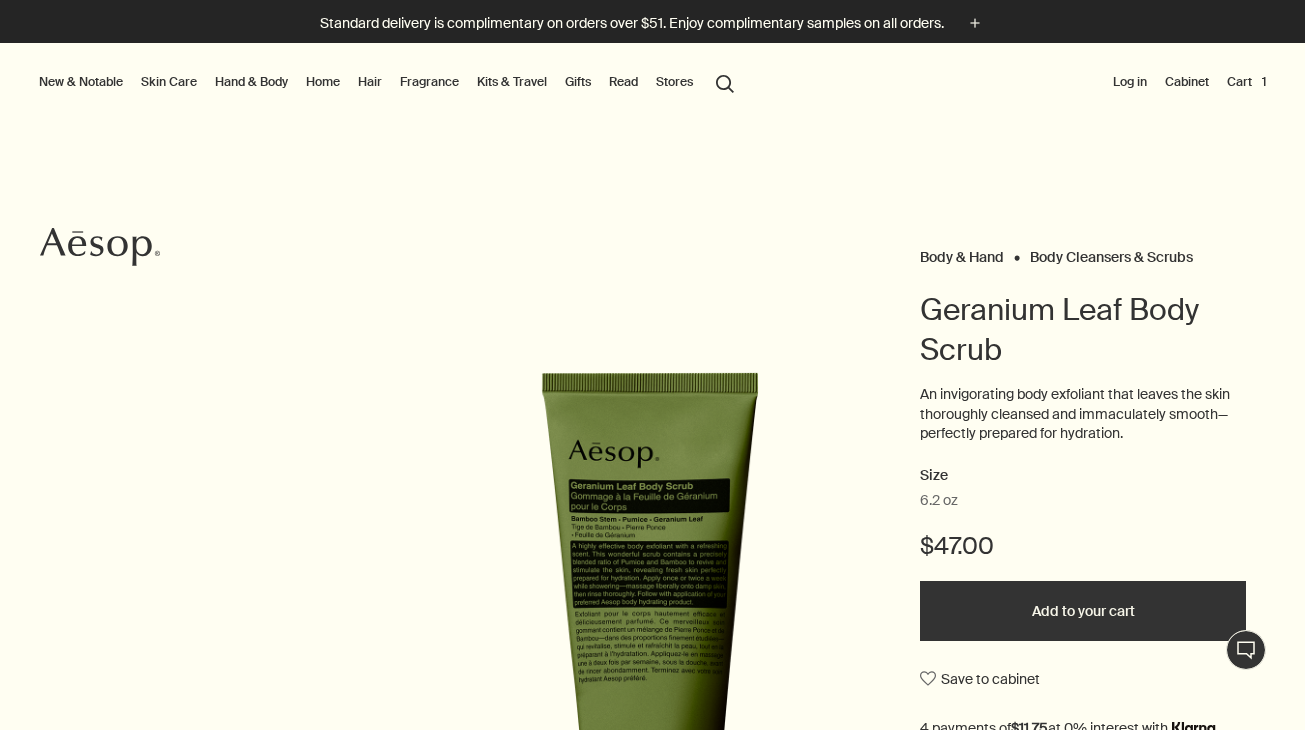 click on "New & Notable" at bounding box center [81, 82] 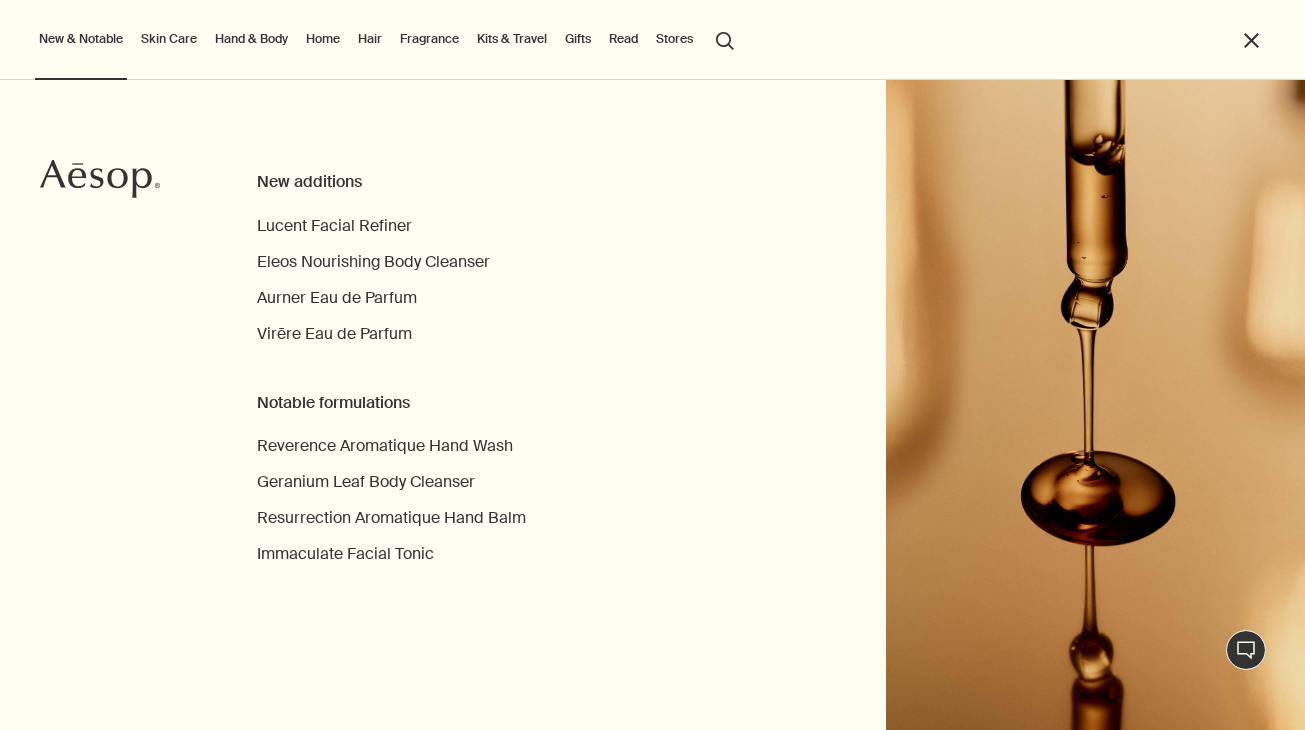 click on "Skin Care" at bounding box center (169, 39) 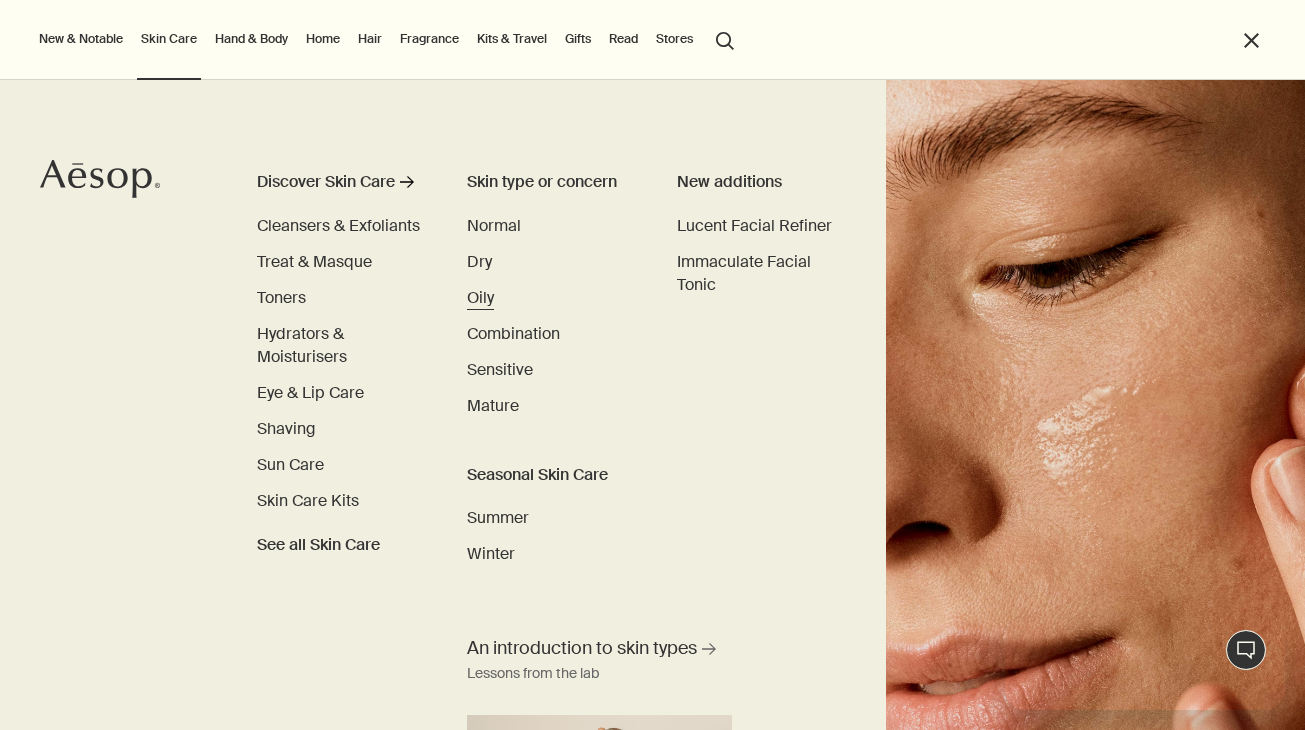 scroll, scrollTop: 0, scrollLeft: 0, axis: both 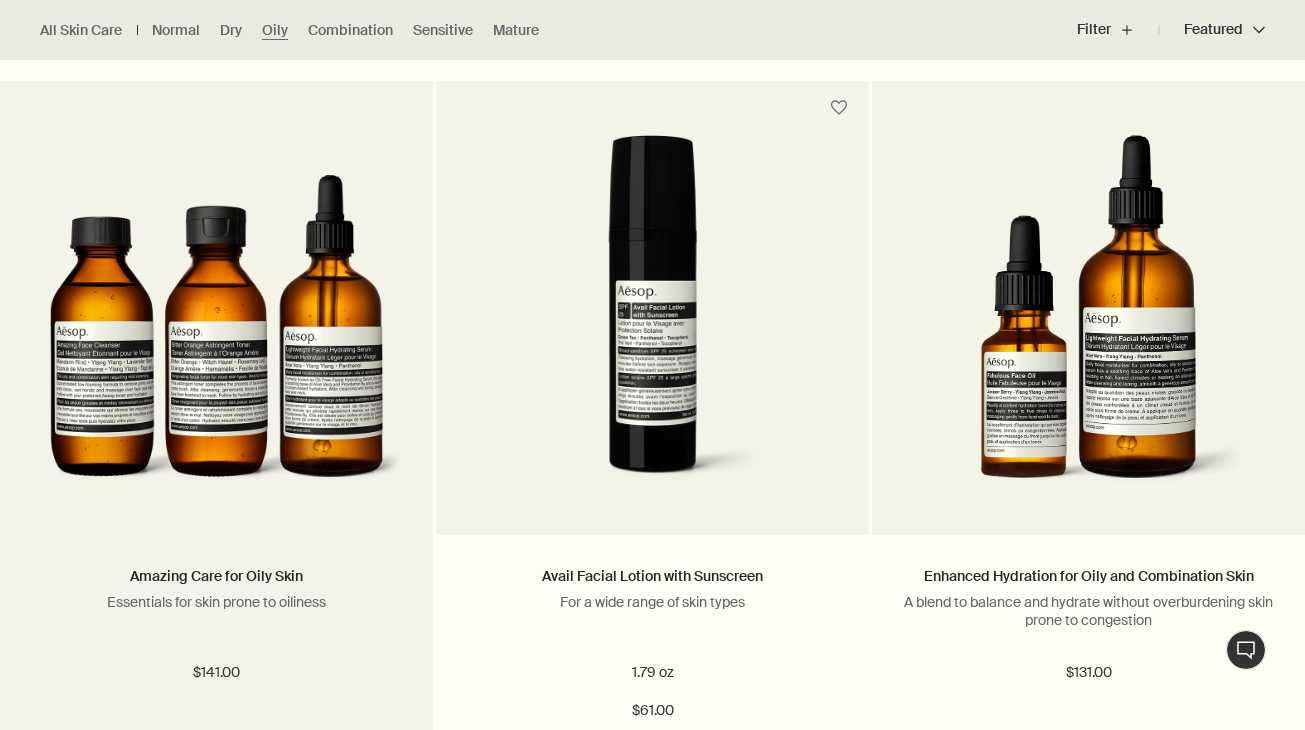 click at bounding box center [216, 340] 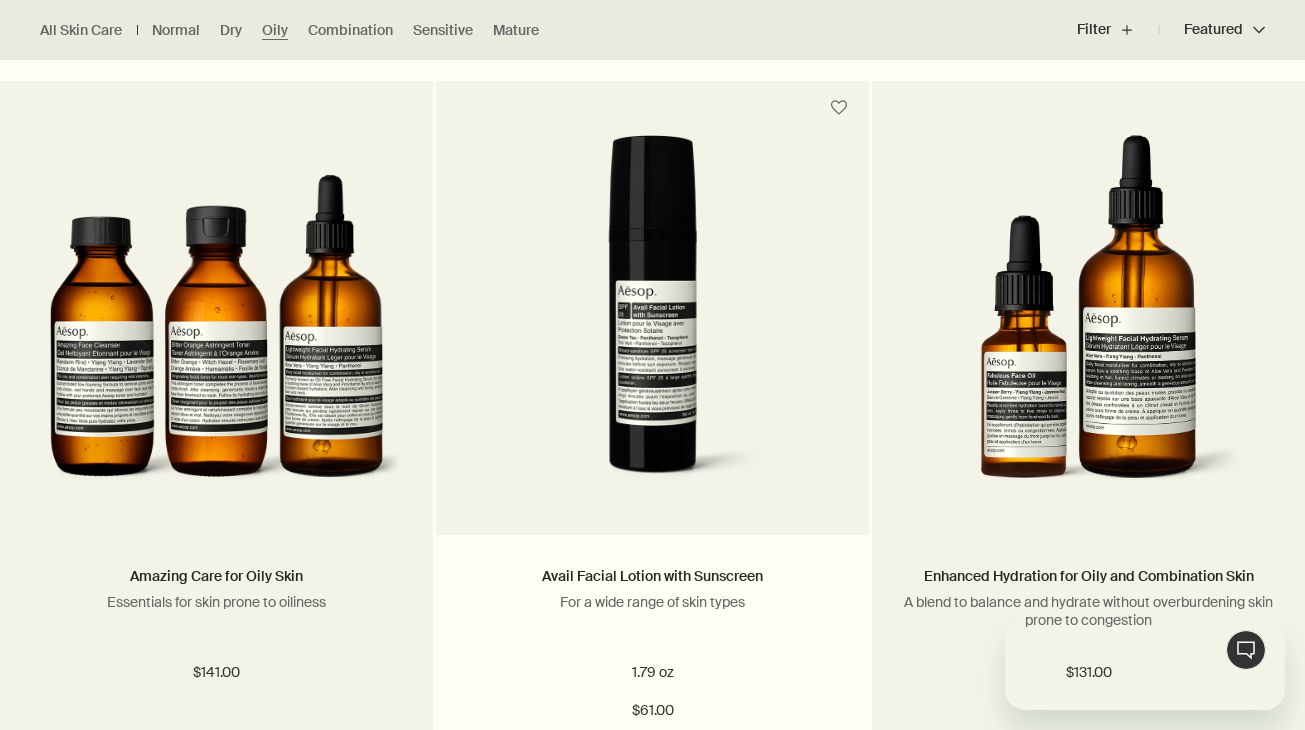 scroll, scrollTop: 0, scrollLeft: 0, axis: both 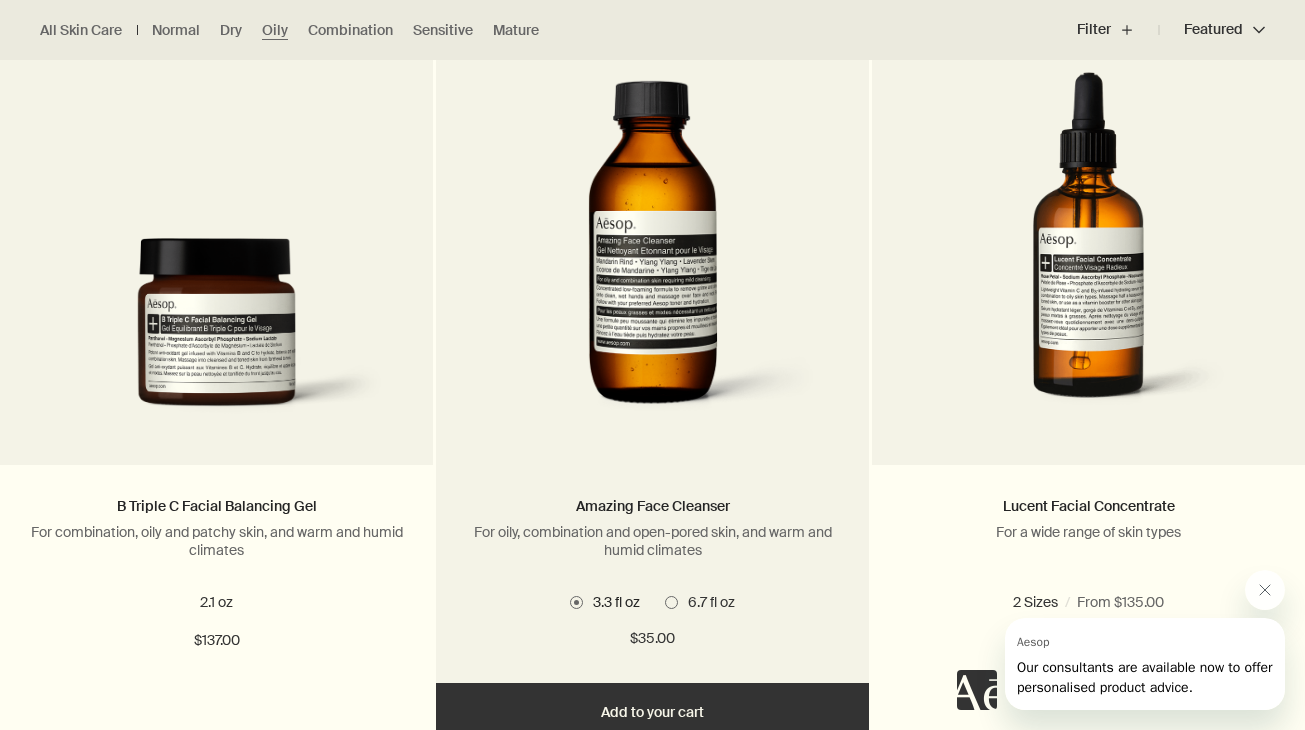 click at bounding box center (652, 250) 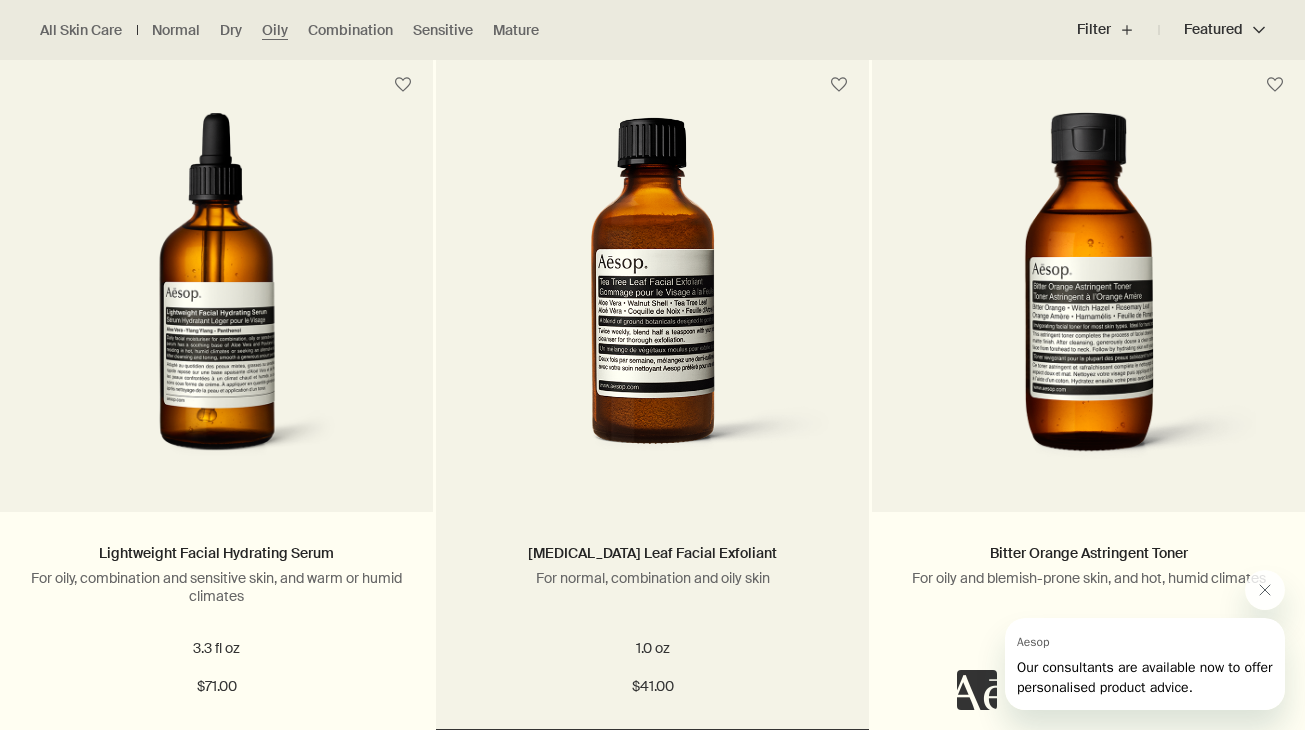 scroll, scrollTop: 3544, scrollLeft: 0, axis: vertical 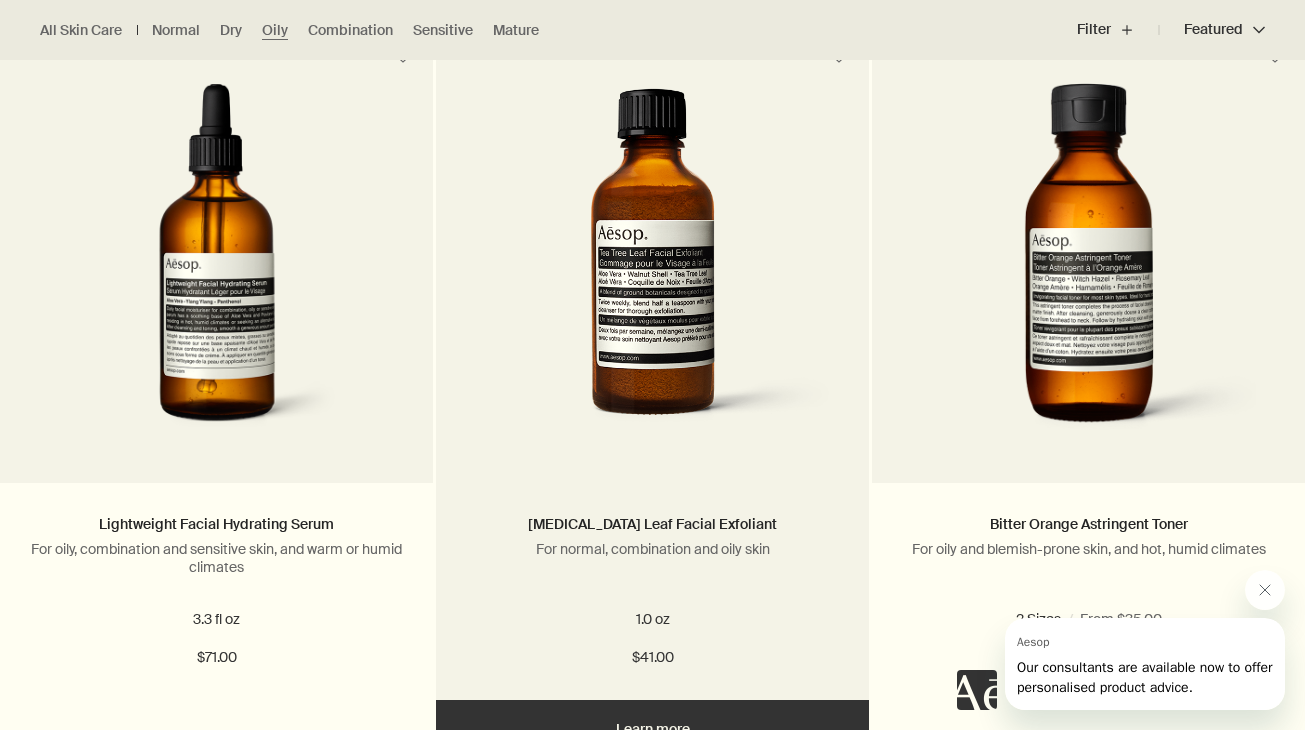 click at bounding box center [652, 270] 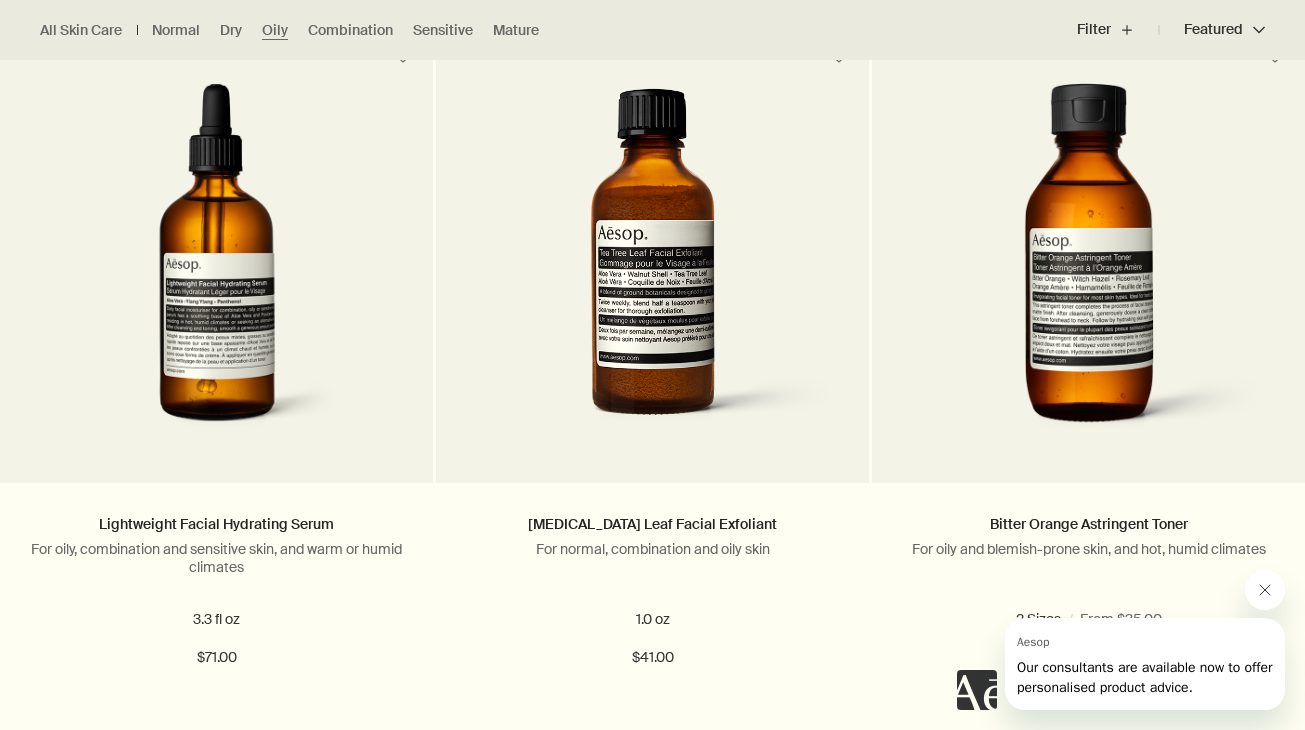 click 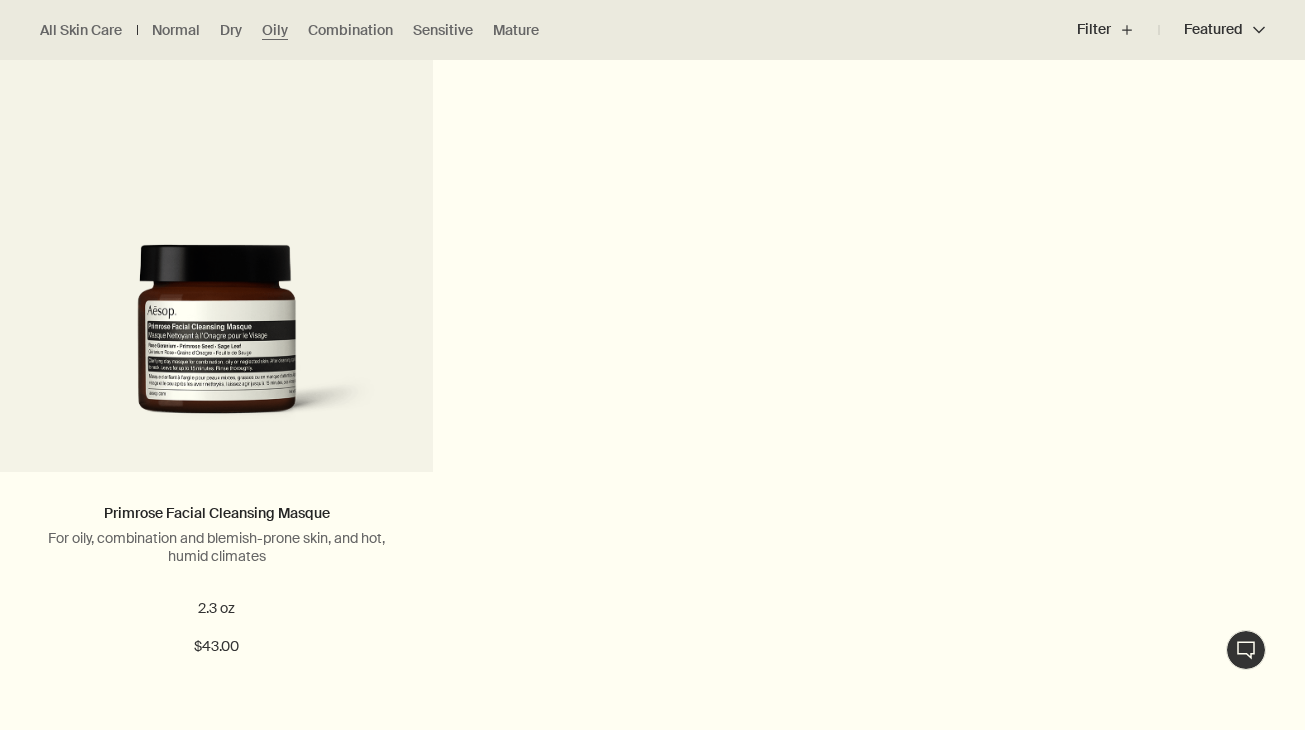scroll, scrollTop: 4291, scrollLeft: 0, axis: vertical 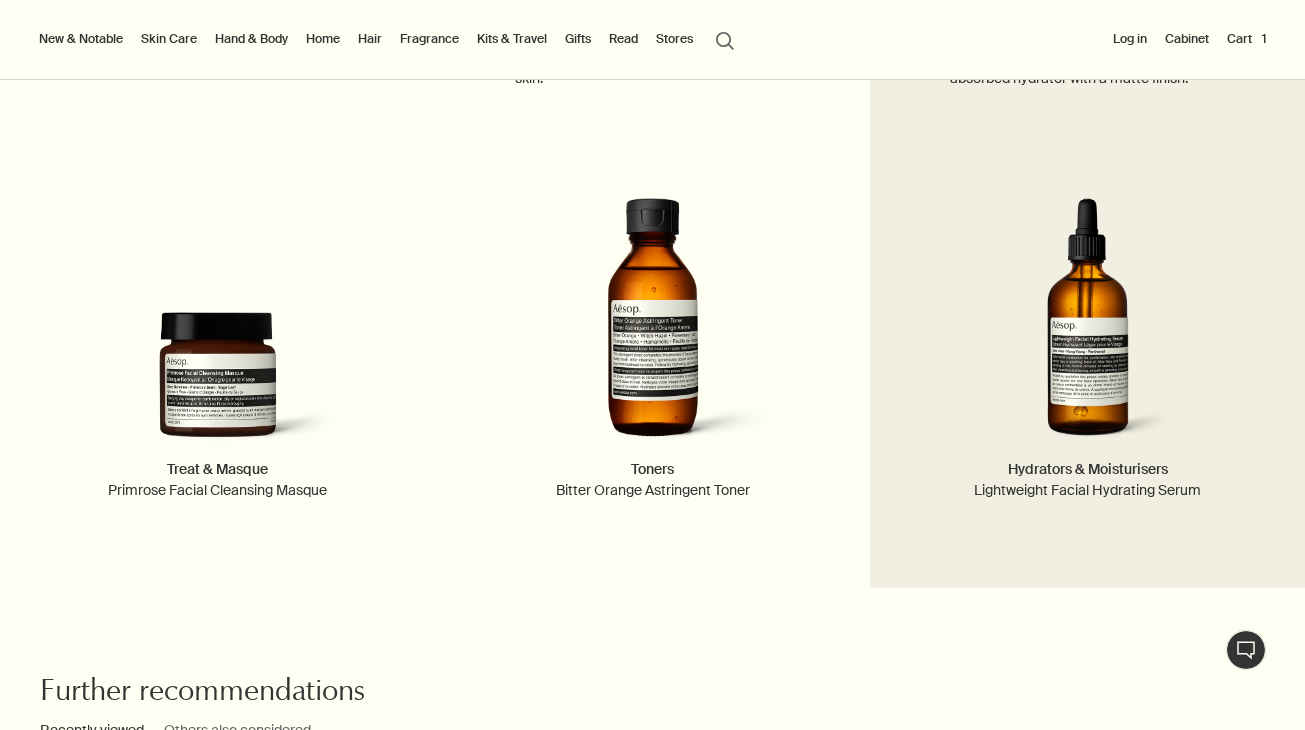 click at bounding box center (1087, 328) 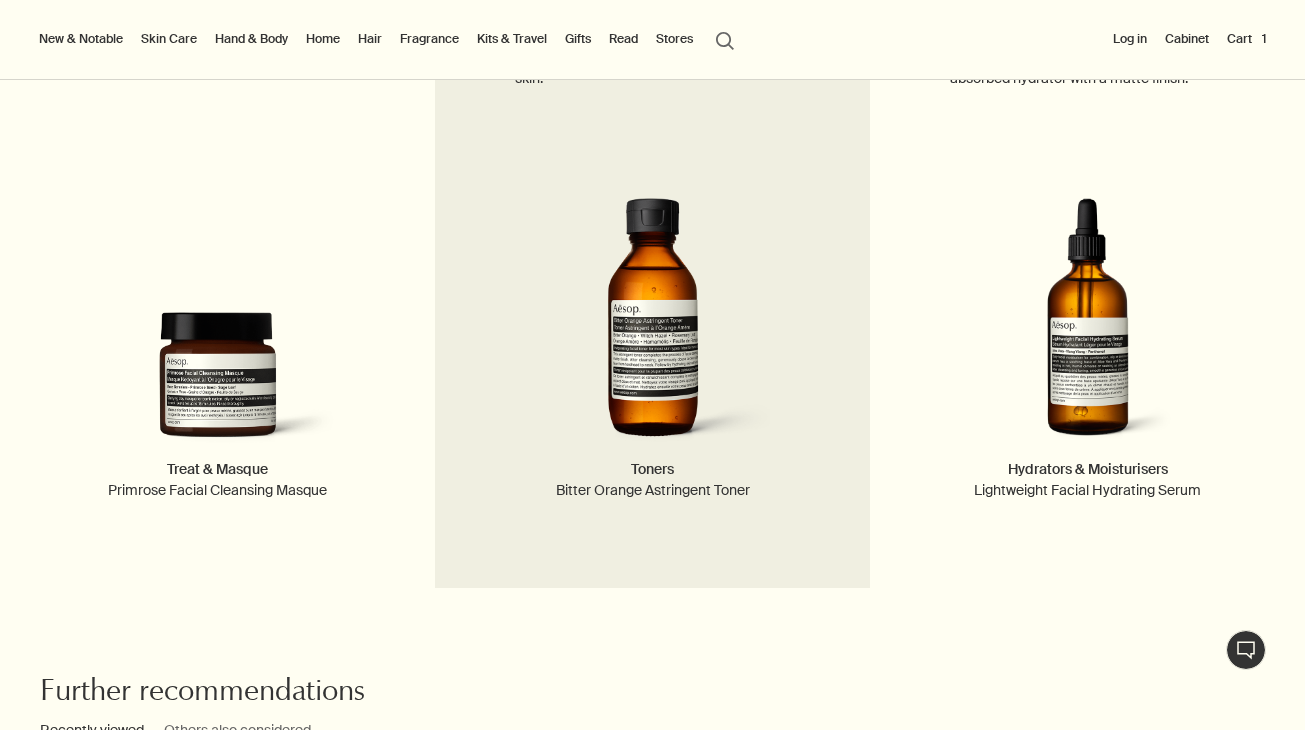 click at bounding box center (652, 328) 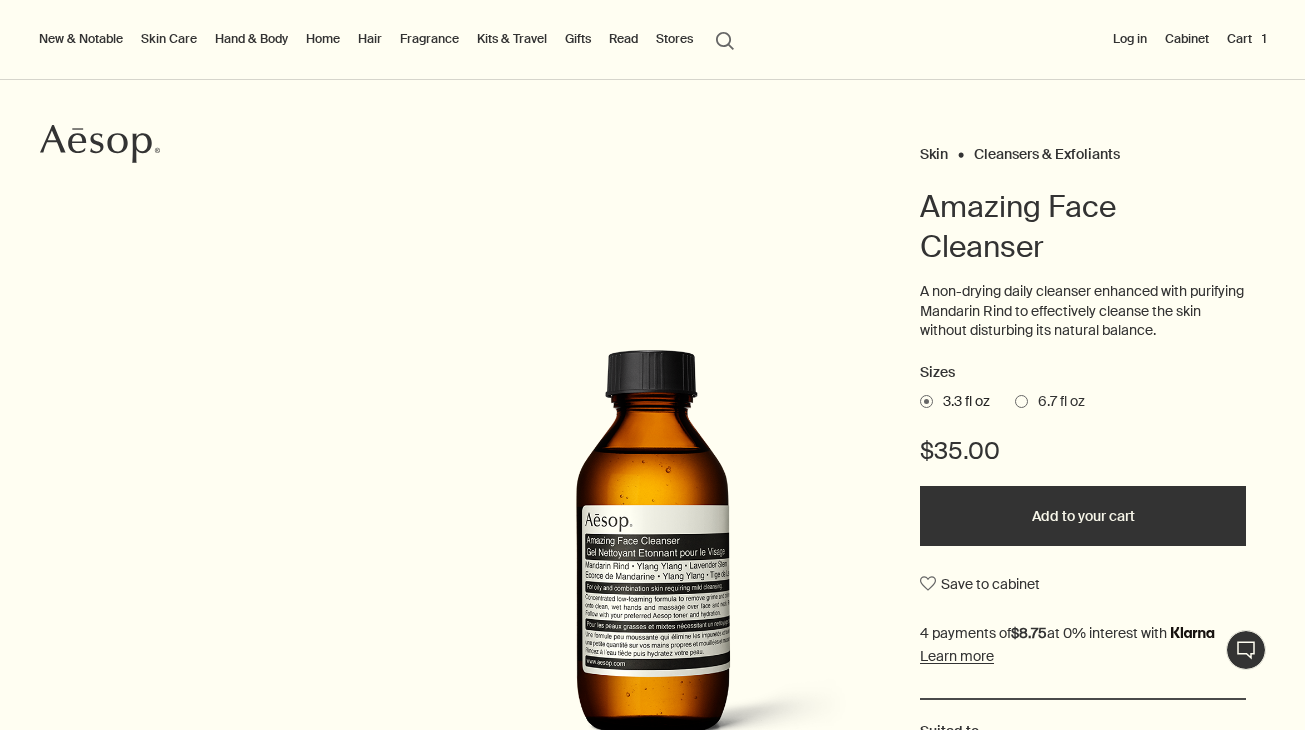 scroll, scrollTop: 132, scrollLeft: 0, axis: vertical 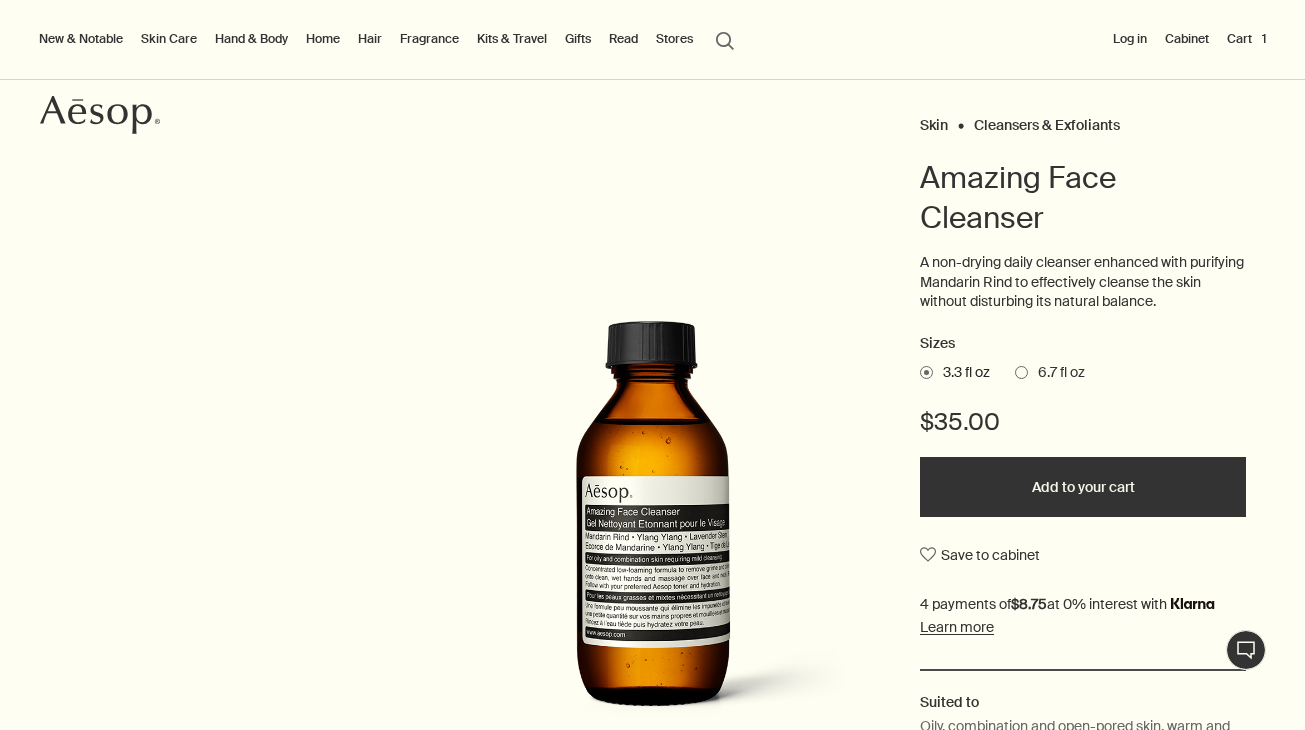 click on "Add to your cart" at bounding box center (1083, 487) 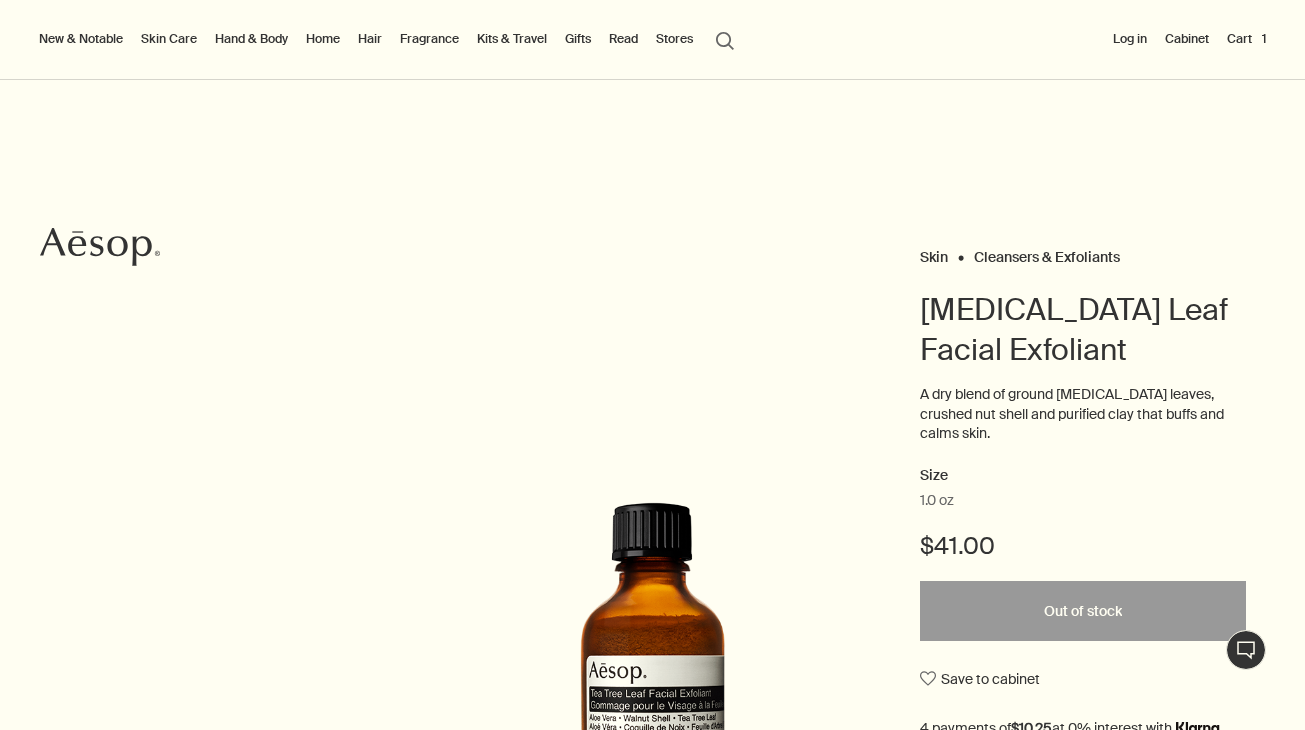 scroll, scrollTop: 0, scrollLeft: 0, axis: both 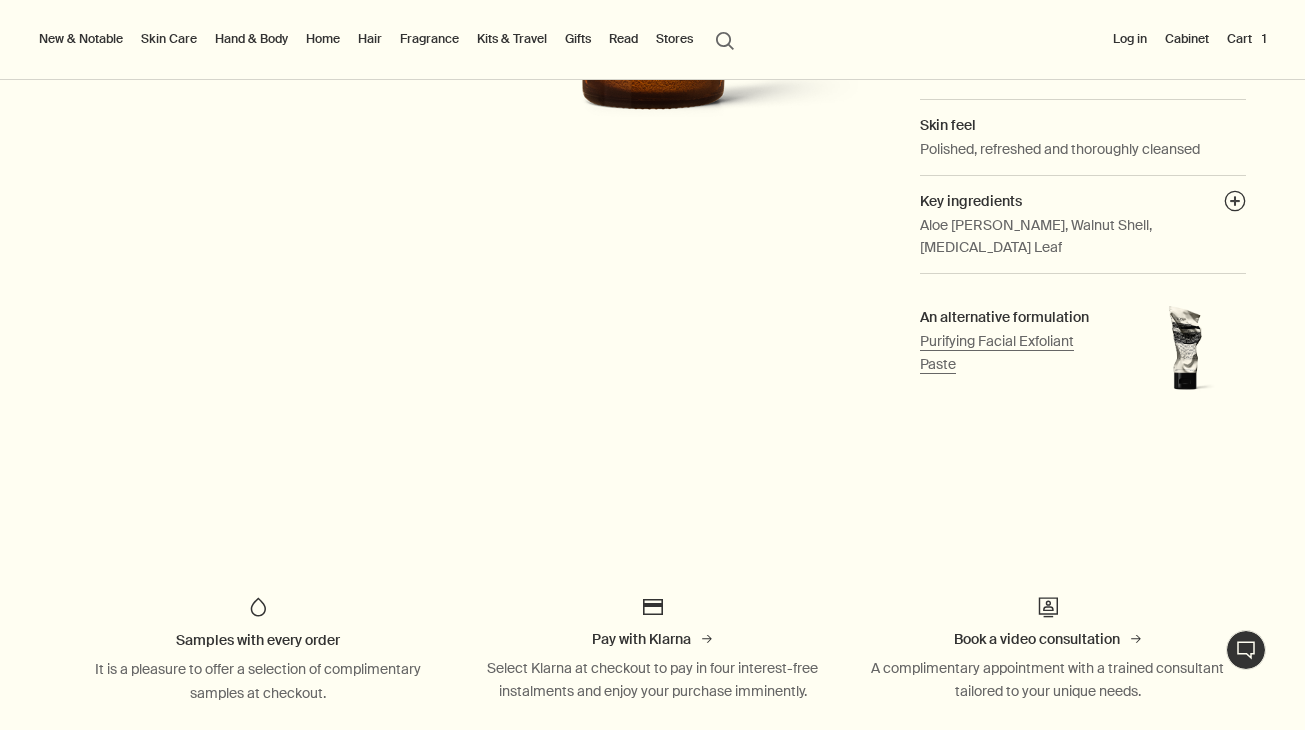 click on "Purifying Facial Exfoliant Paste" at bounding box center (997, 352) 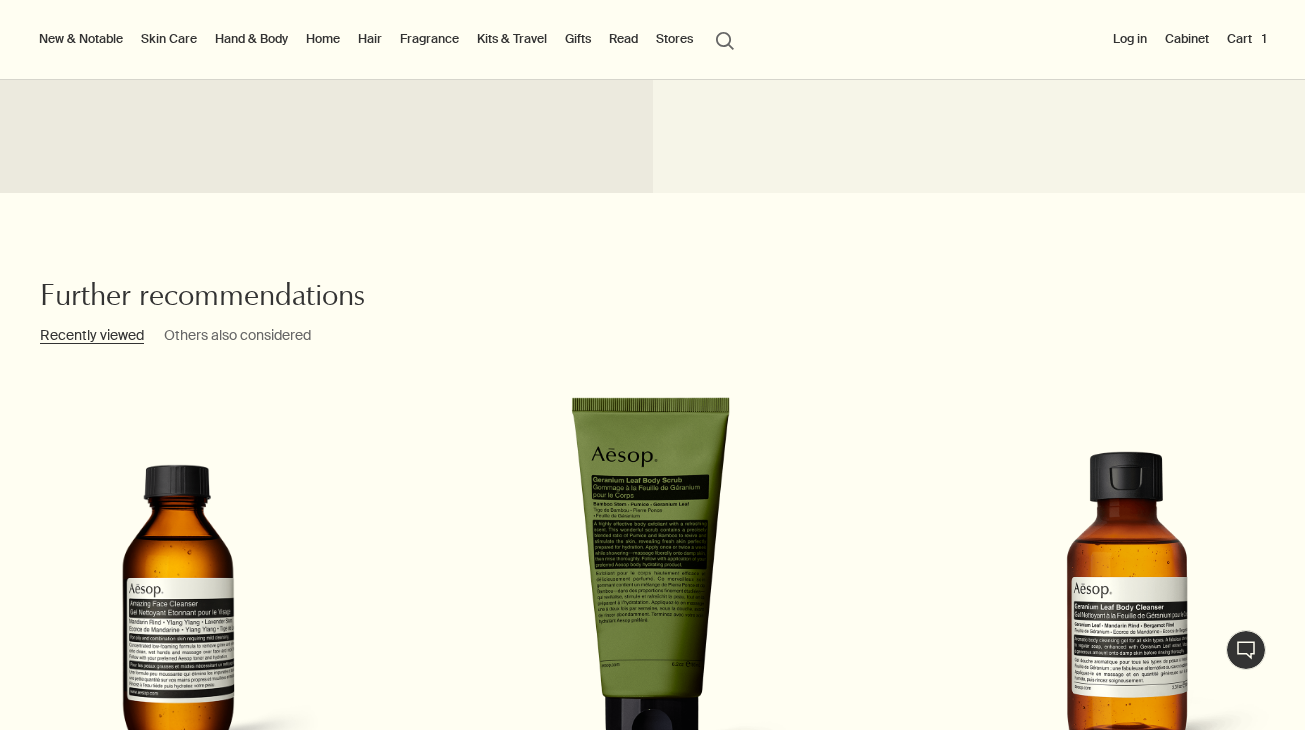 scroll, scrollTop: 2087, scrollLeft: 0, axis: vertical 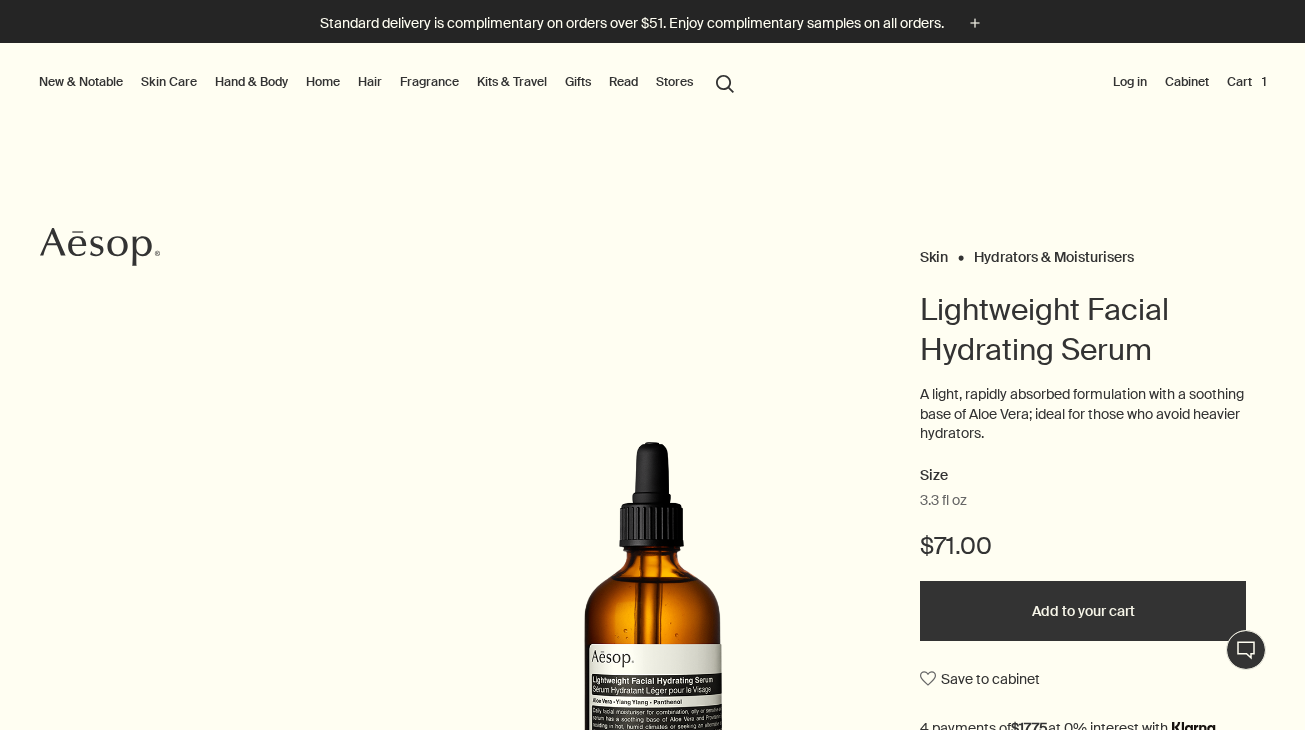 click on "Hand & Body" at bounding box center (251, 82) 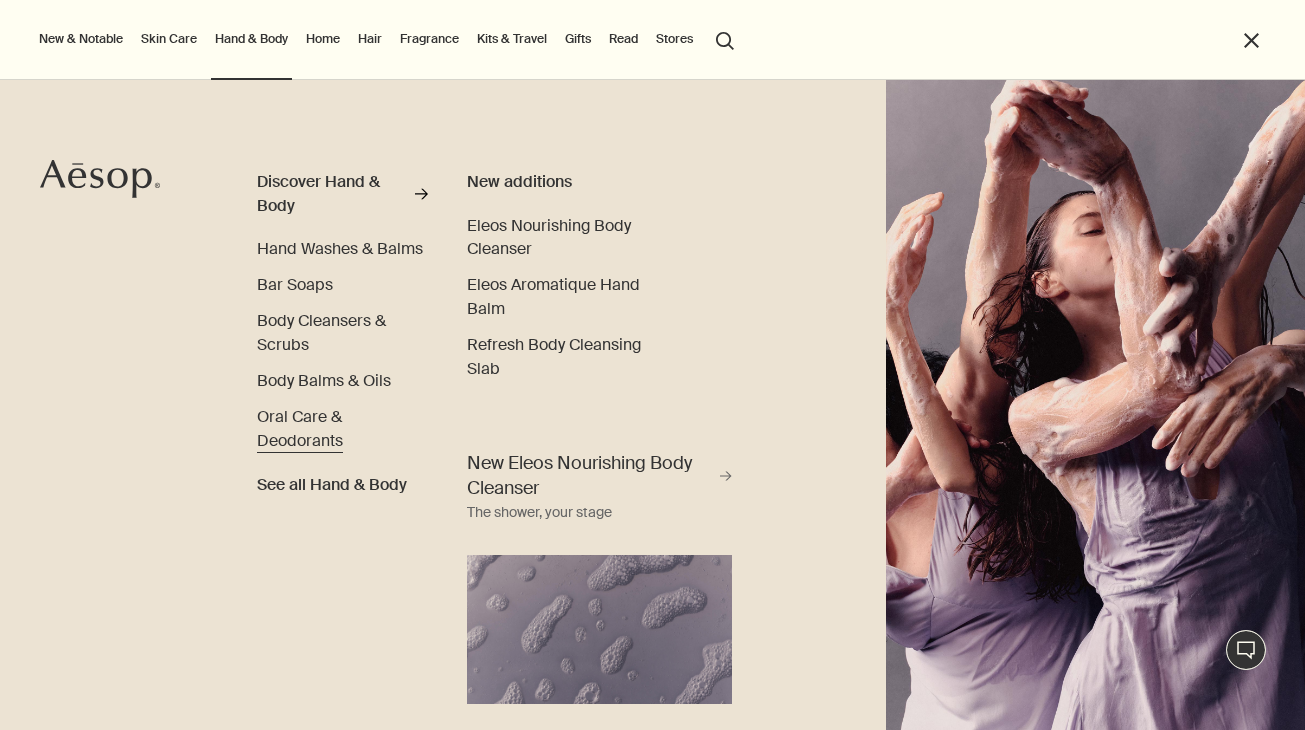 click on "Oral Care & Deodorants" at bounding box center (300, 428) 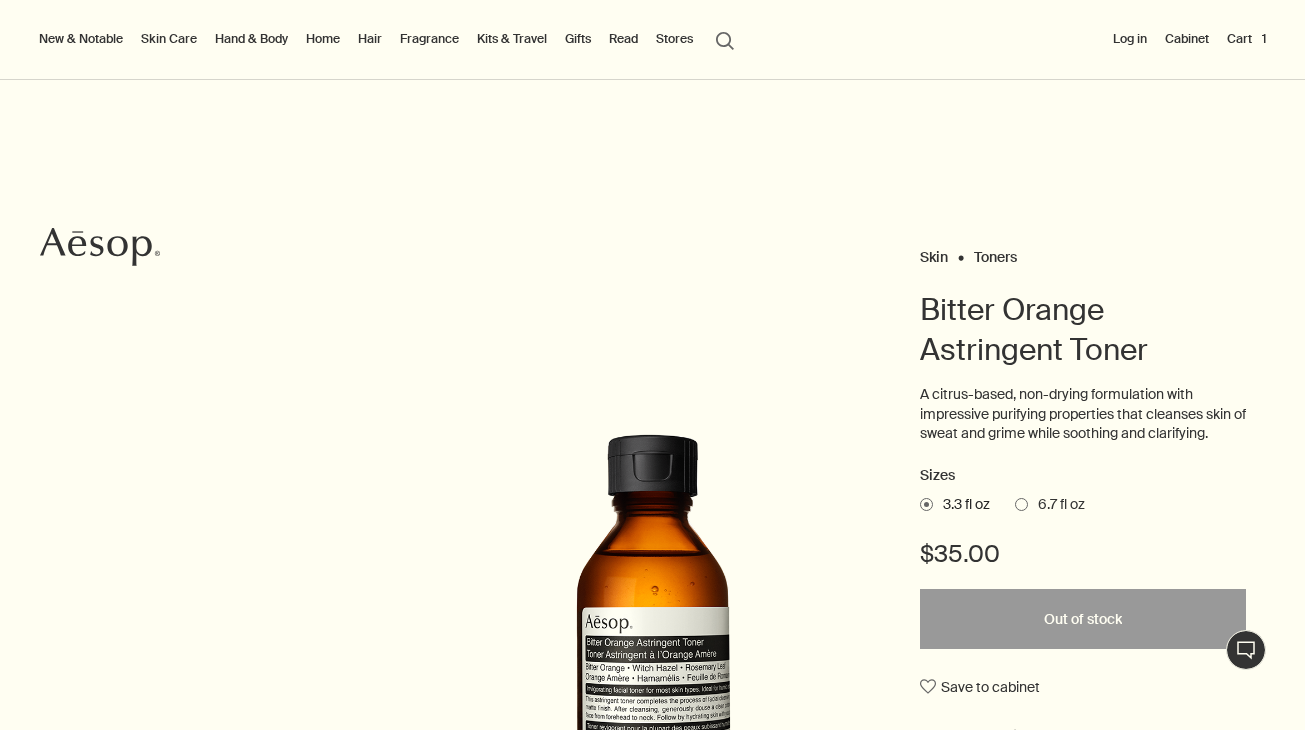 scroll, scrollTop: 0, scrollLeft: 0, axis: both 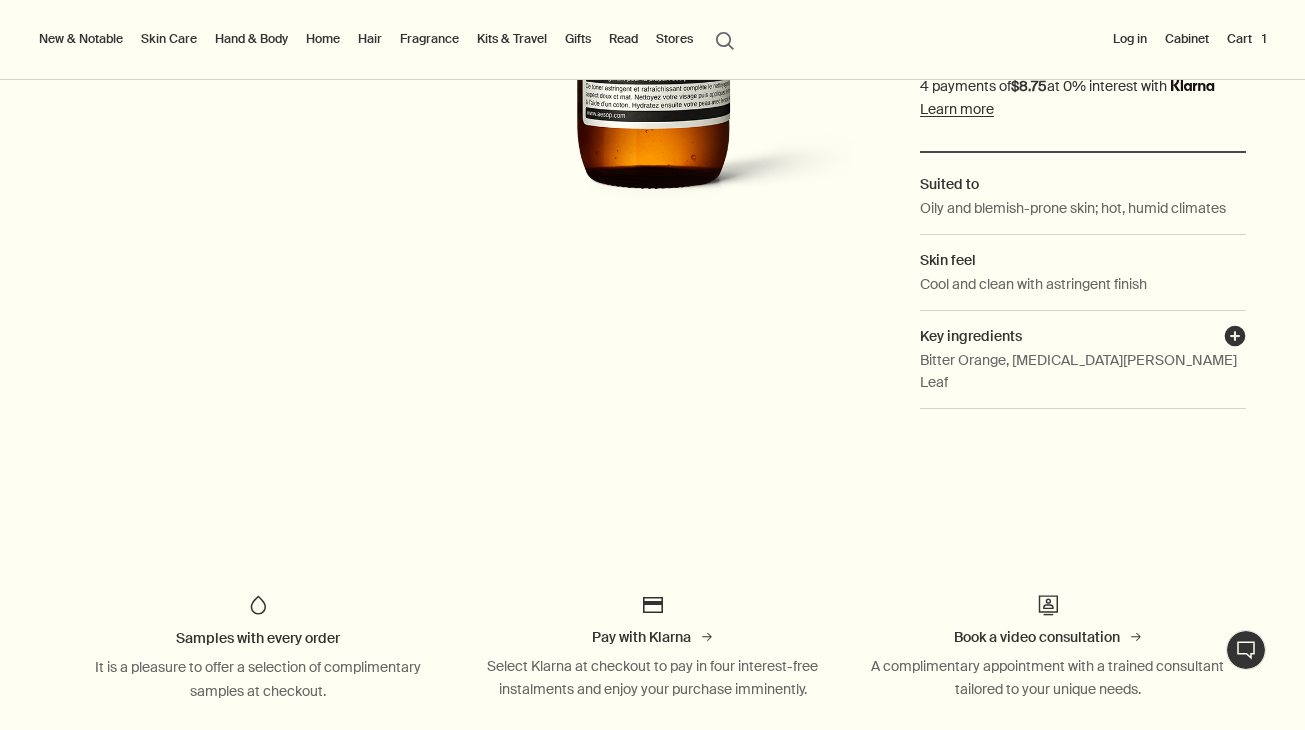 click on "plusAndCloseWithCircle" at bounding box center (1235, 339) 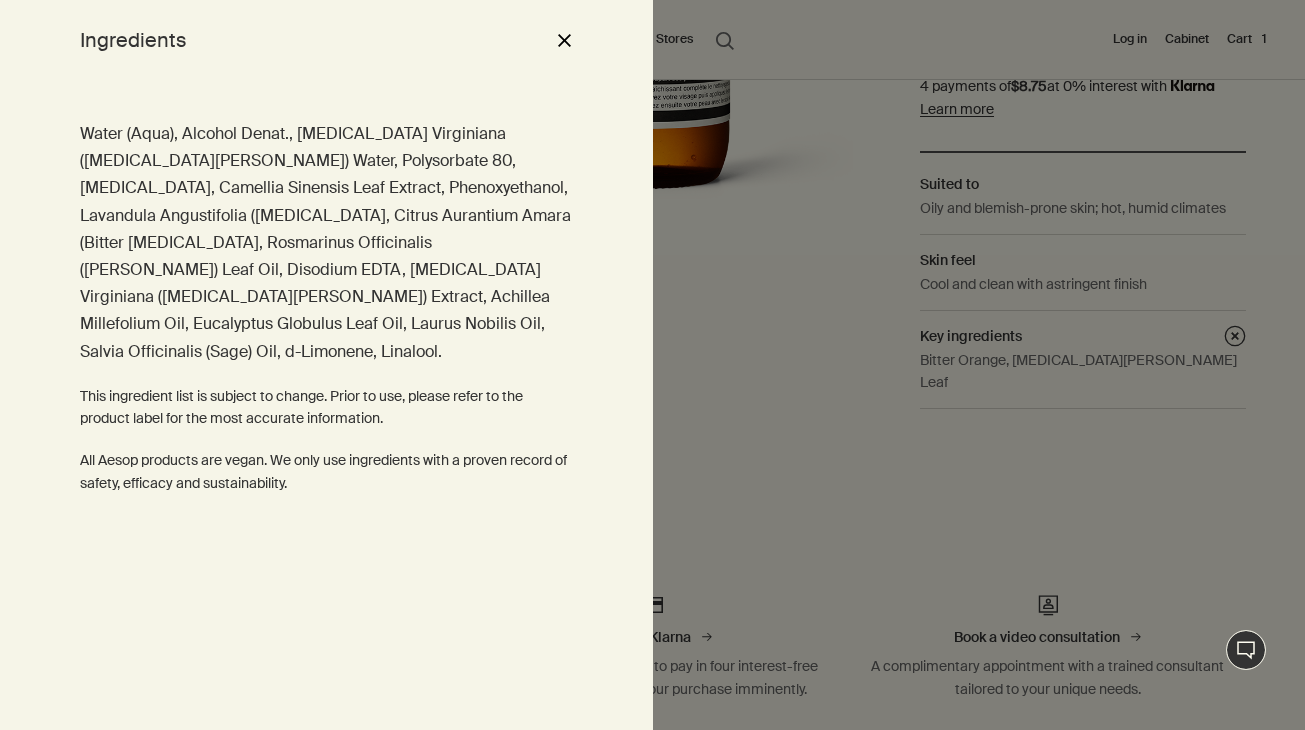click at bounding box center (652, 365) 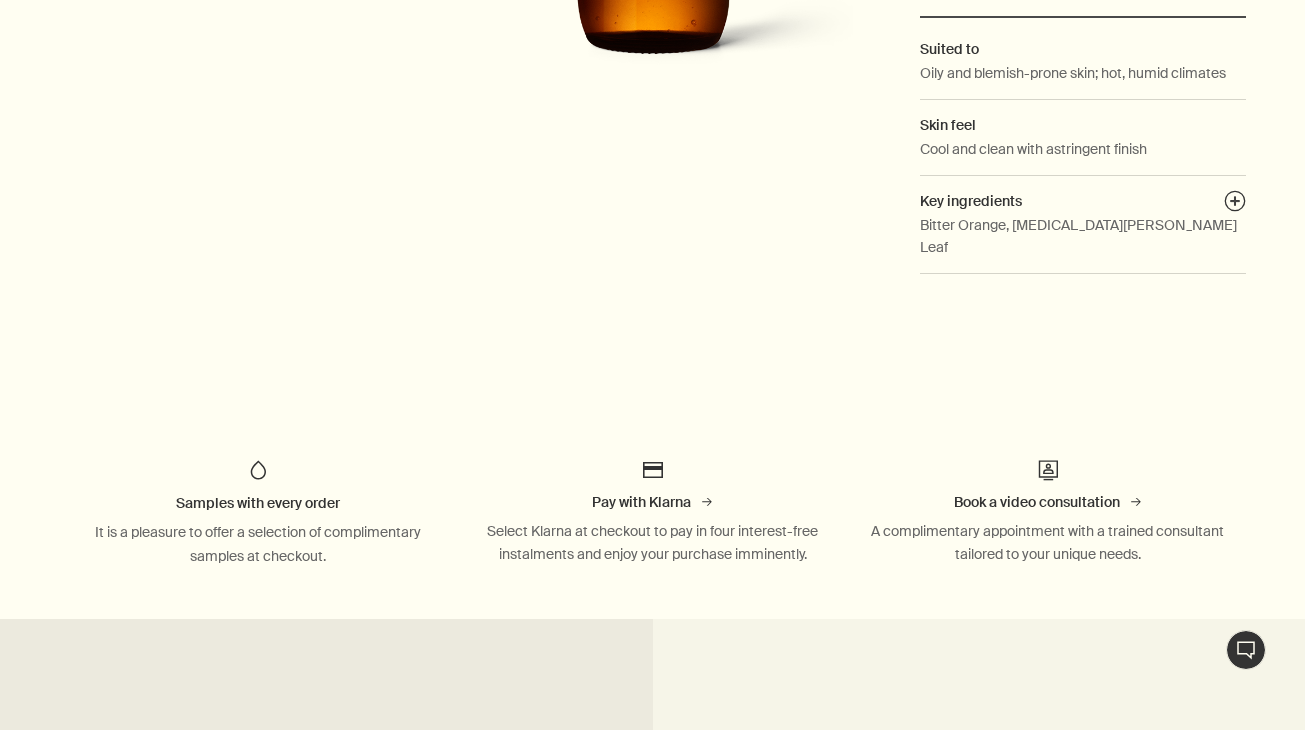 scroll, scrollTop: 0, scrollLeft: 0, axis: both 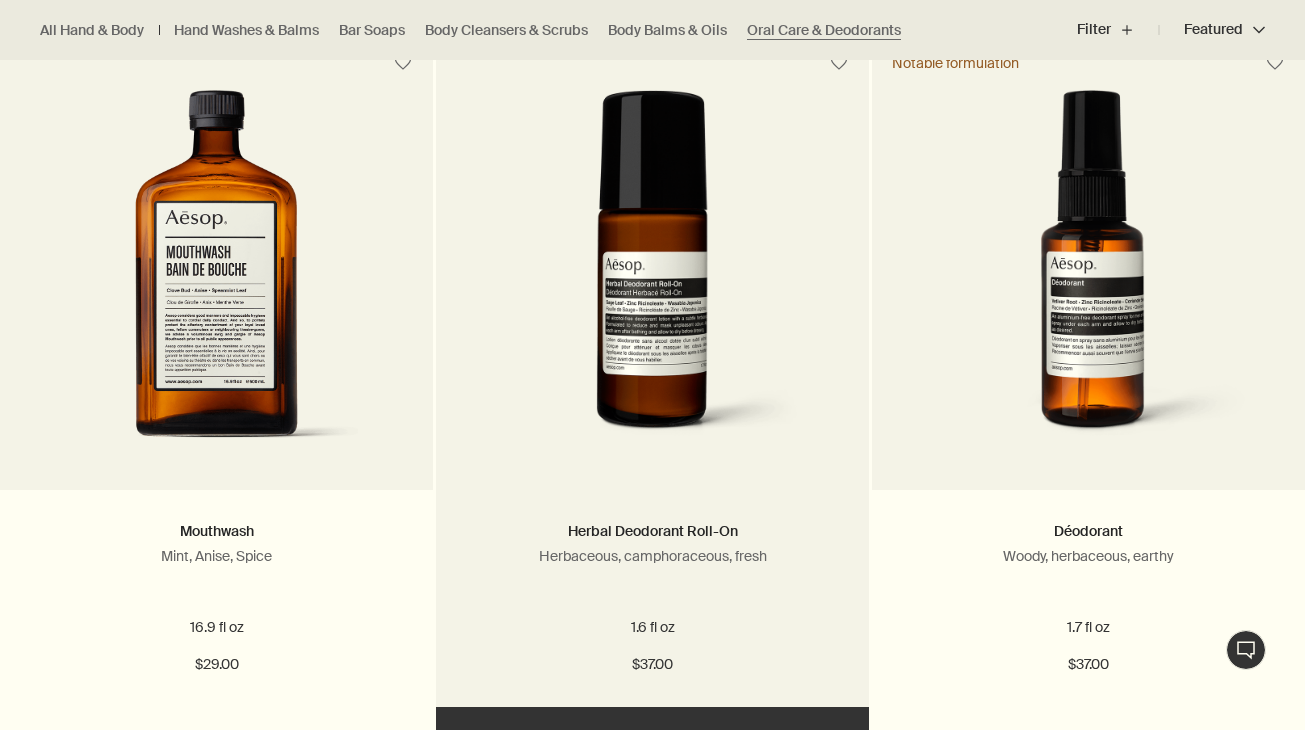 click at bounding box center (653, 275) 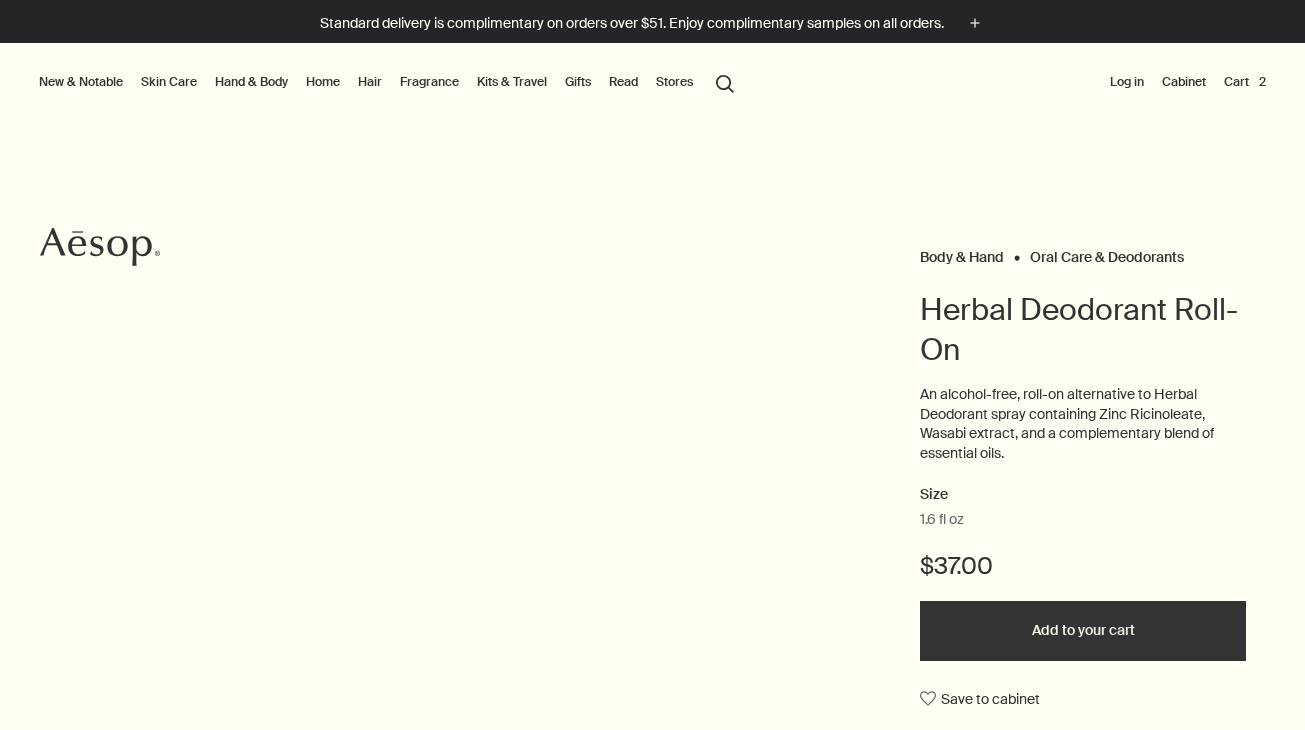 scroll, scrollTop: 0, scrollLeft: 0, axis: both 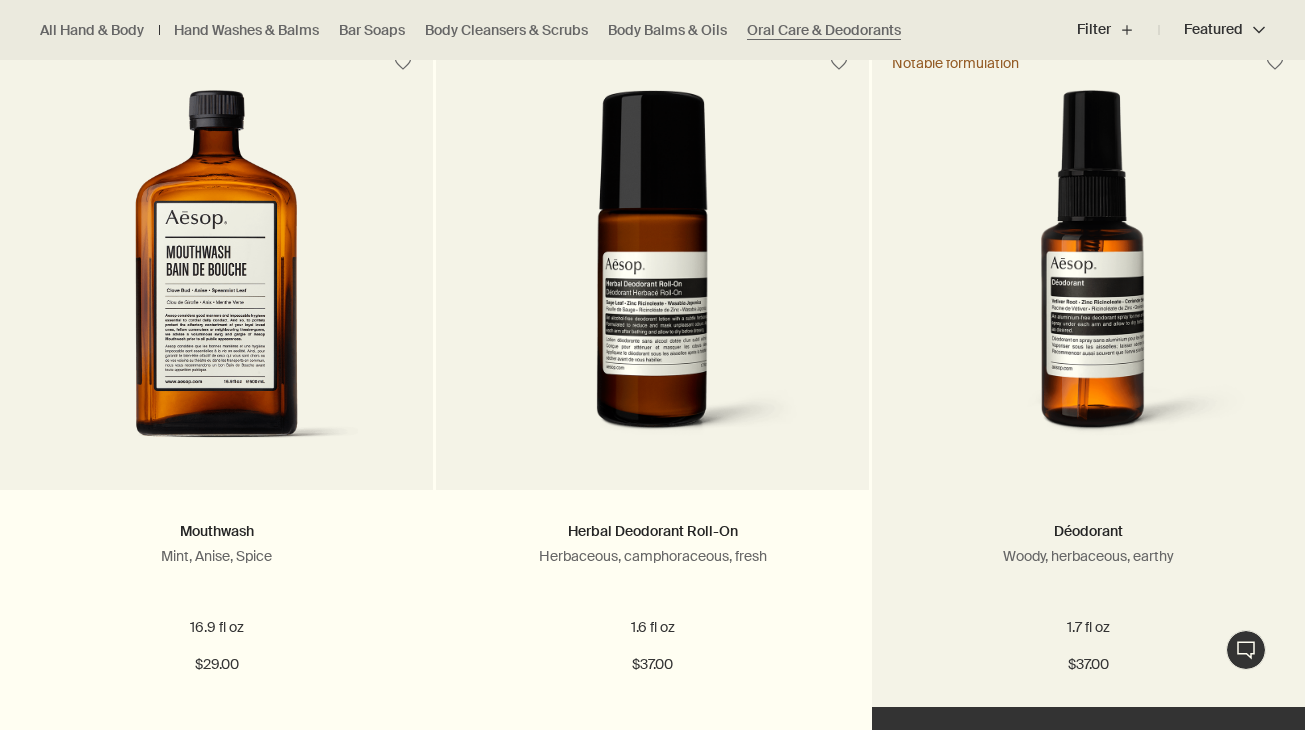 click at bounding box center [1089, 275] 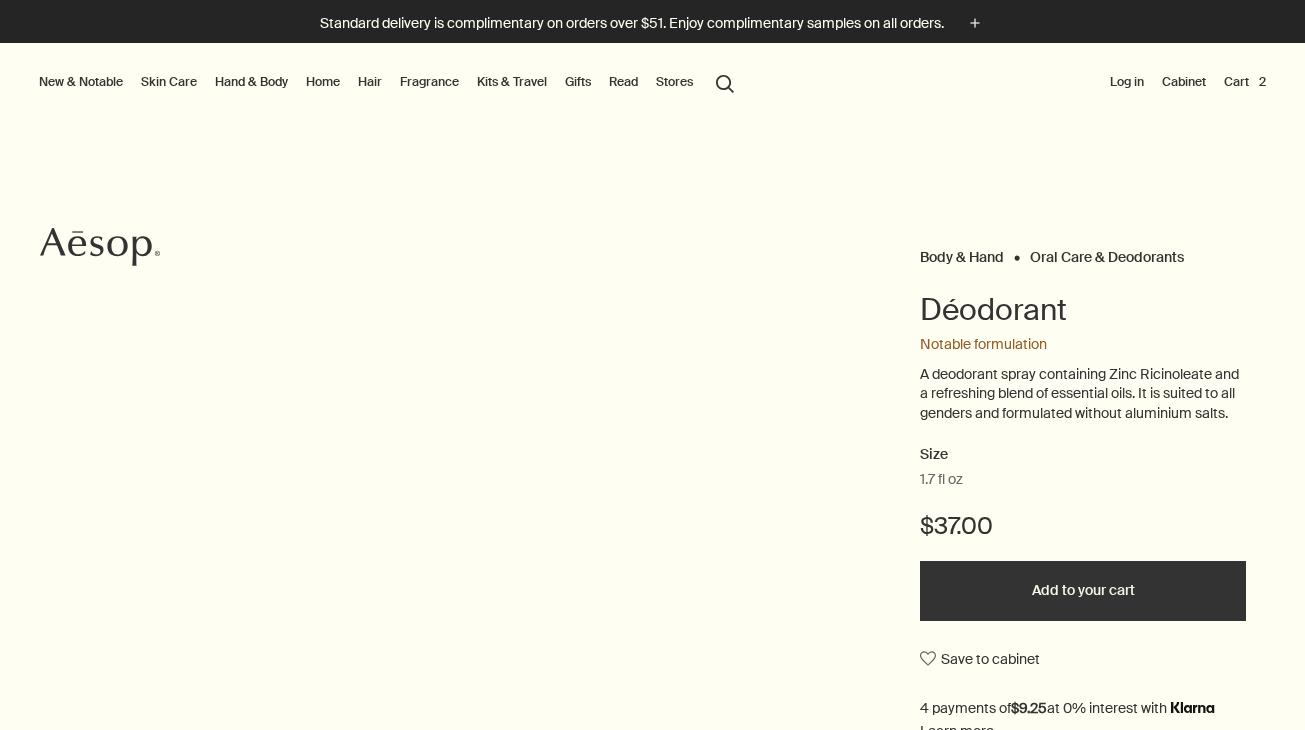 scroll, scrollTop: 0, scrollLeft: 0, axis: both 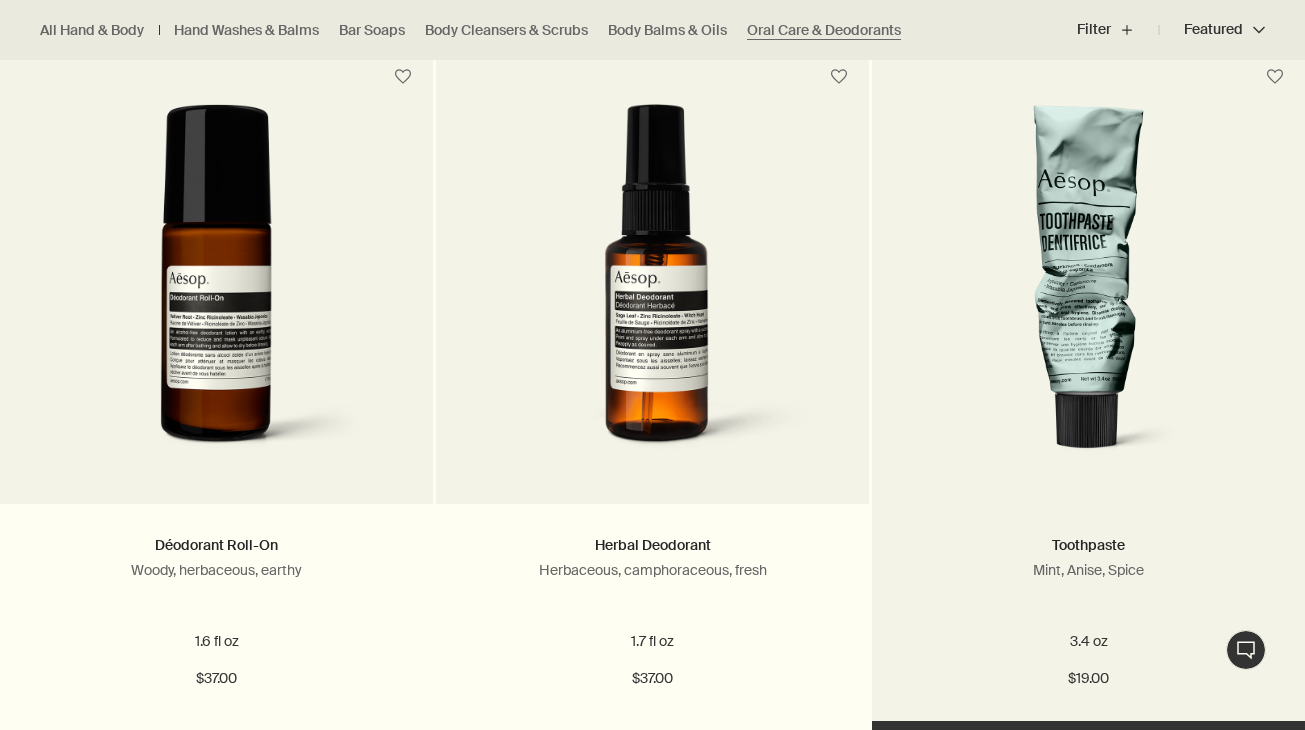 click at bounding box center (1089, 289) 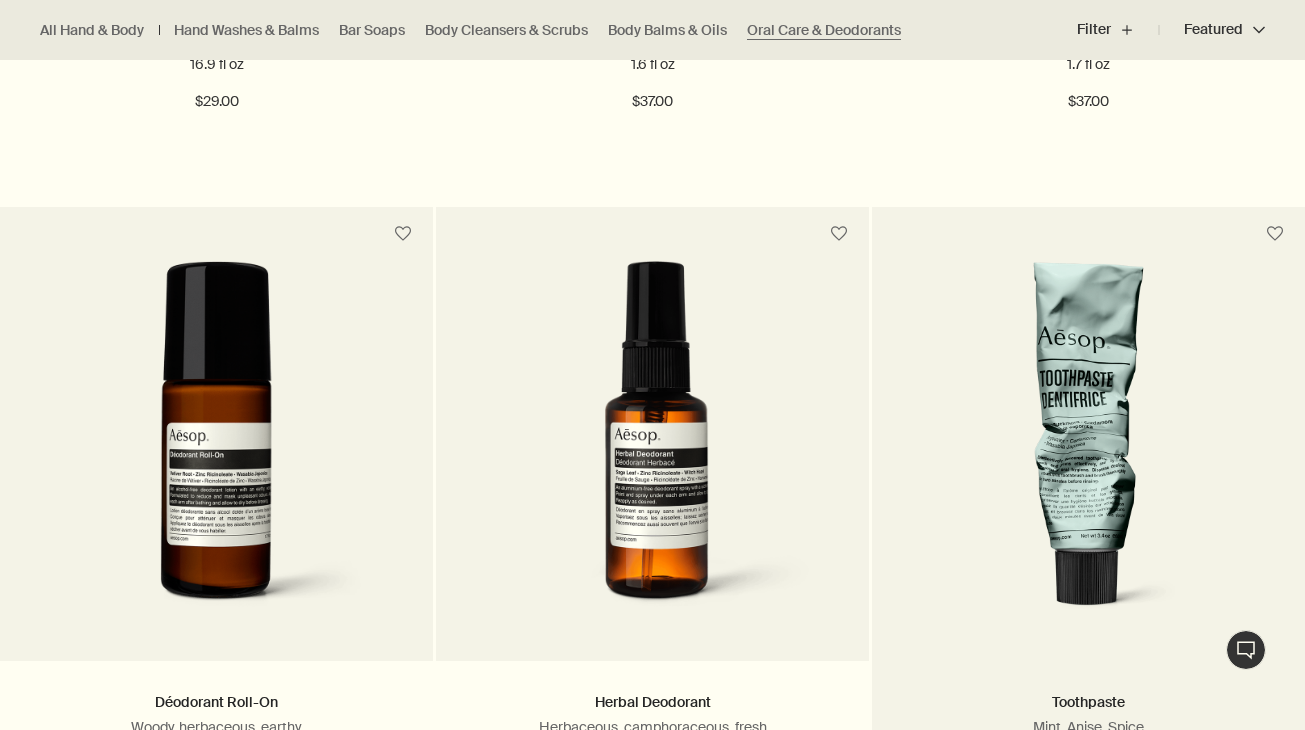scroll, scrollTop: 0, scrollLeft: 0, axis: both 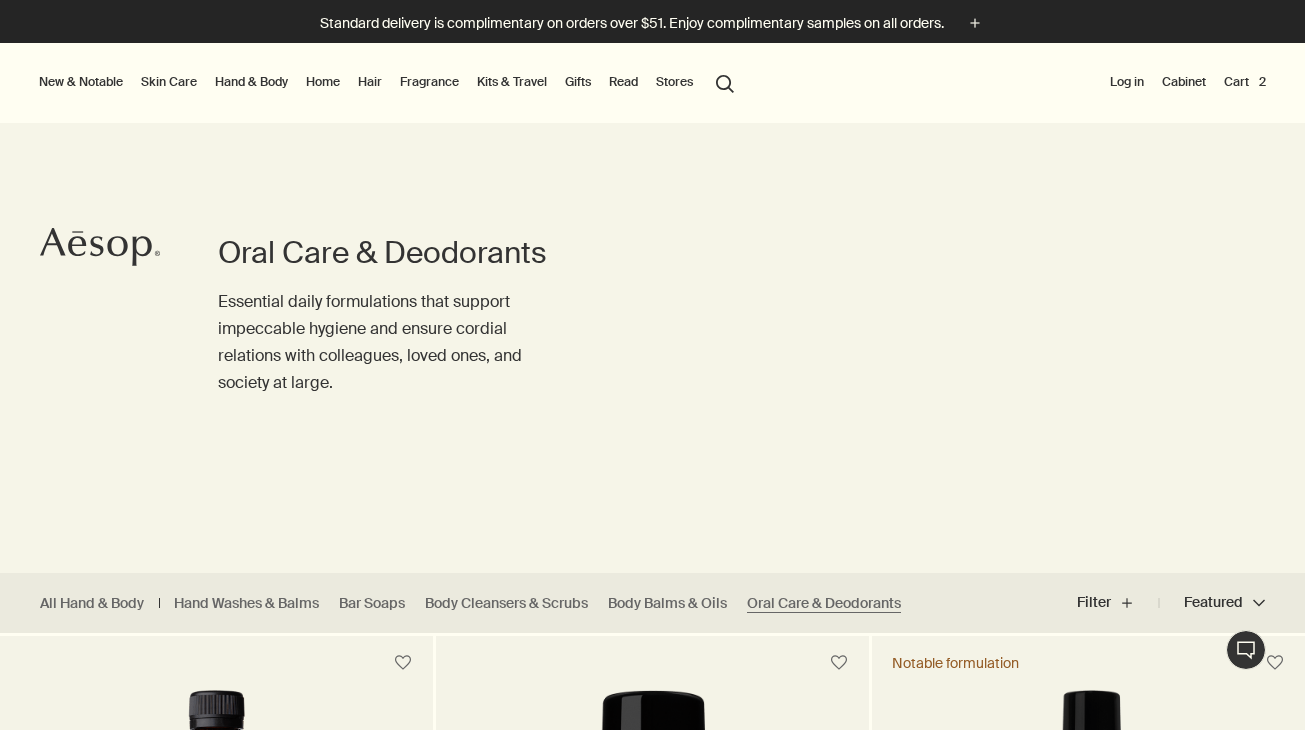 click on "Home" at bounding box center [323, 82] 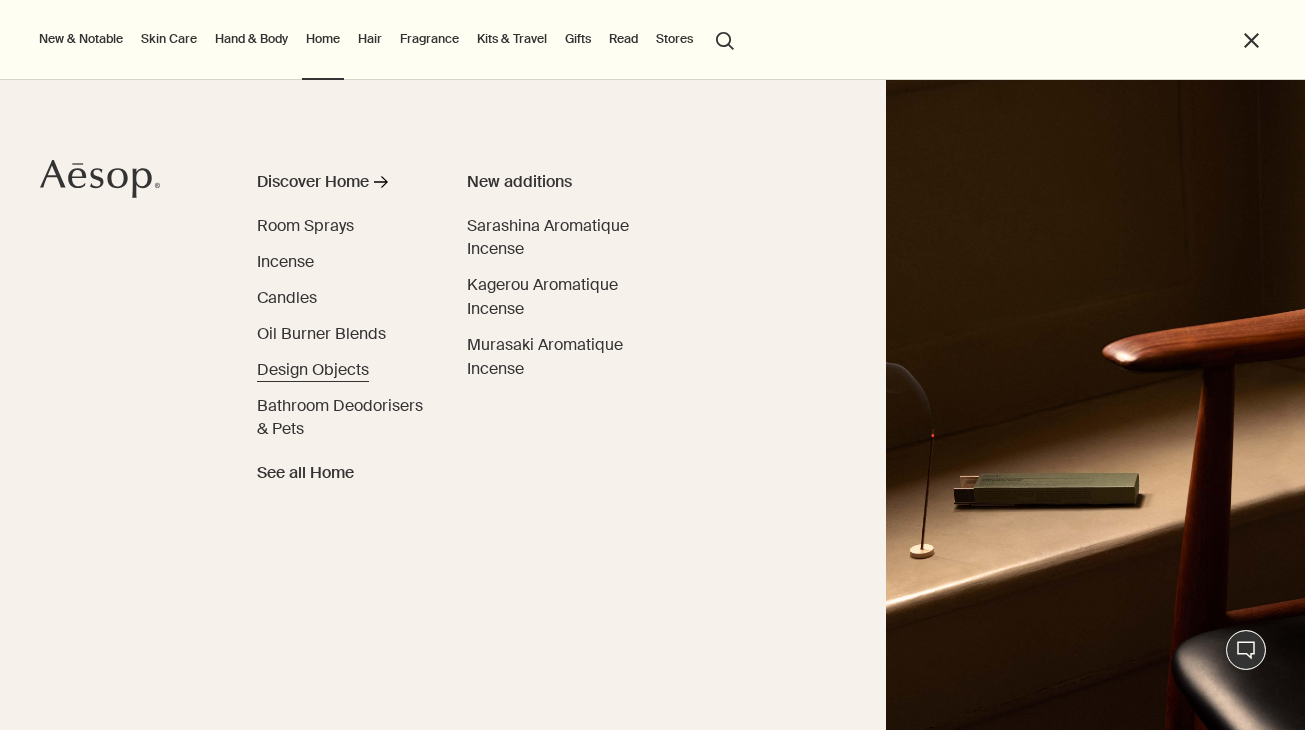 click on "Design Objects" at bounding box center (313, 369) 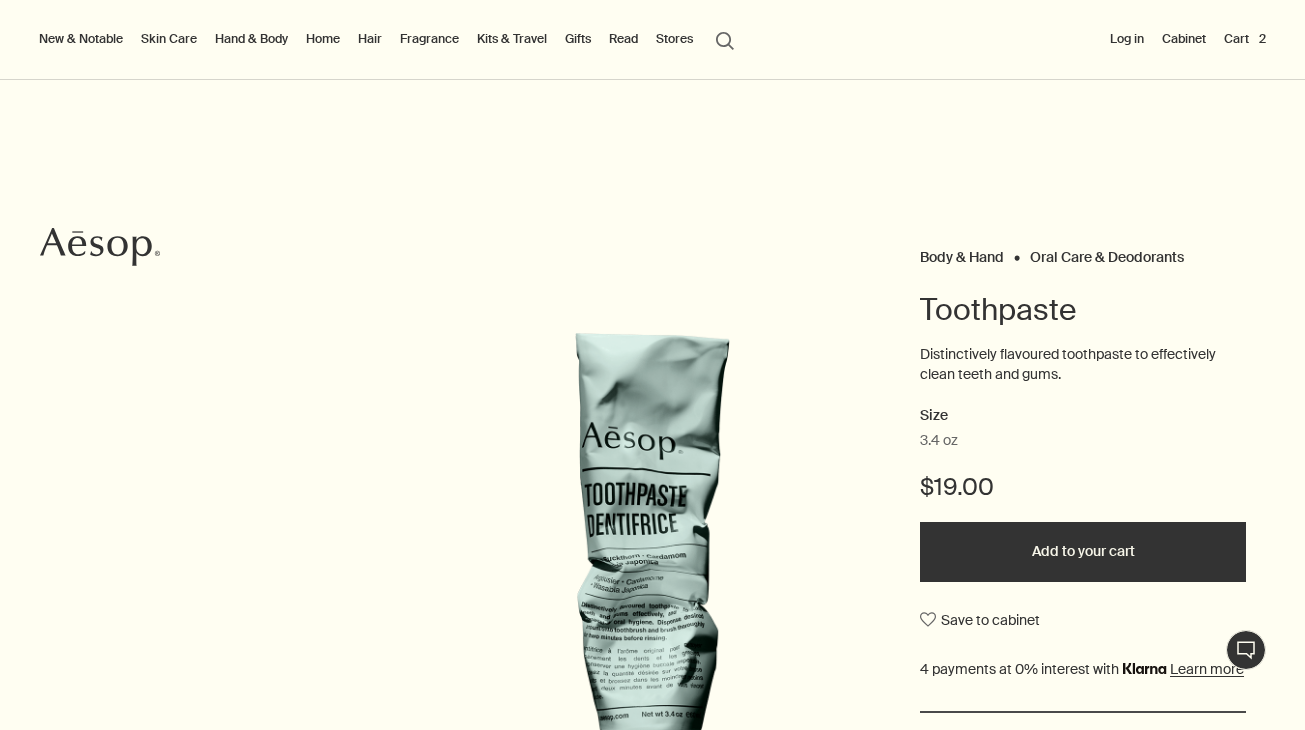scroll, scrollTop: 0, scrollLeft: 0, axis: both 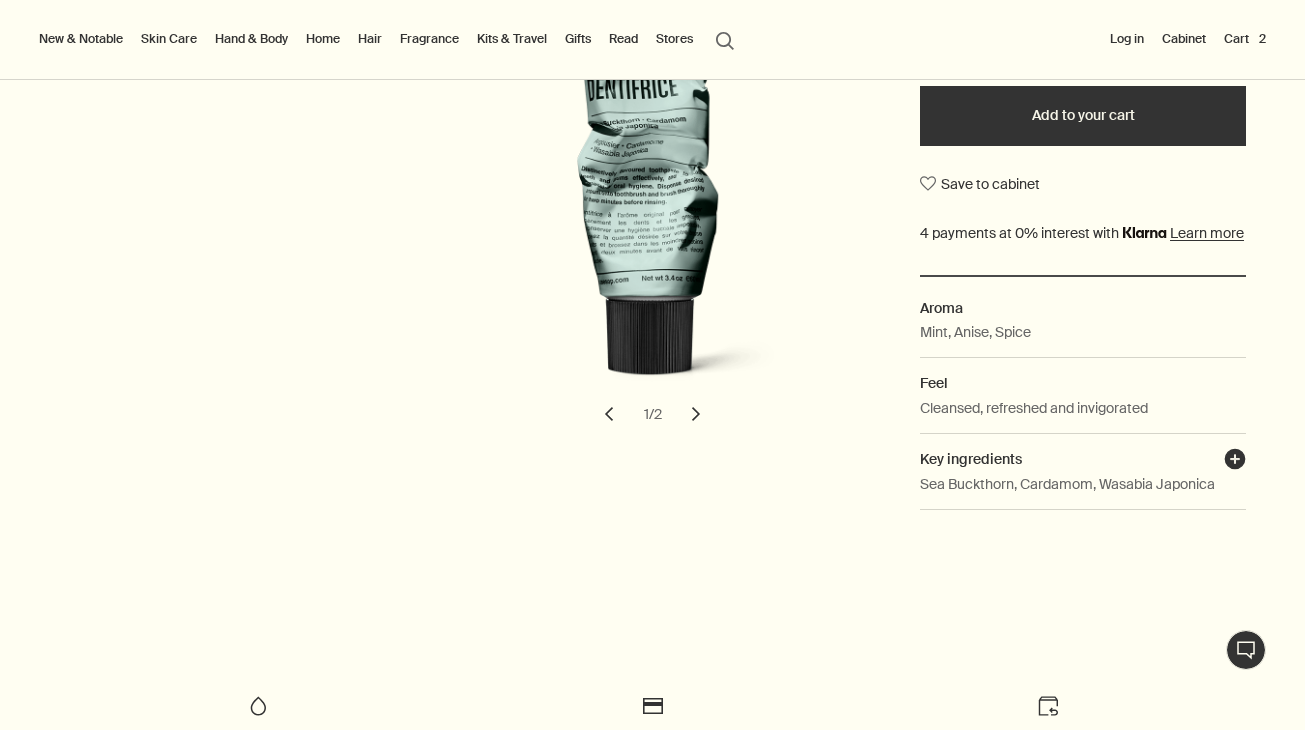 click on "plusAndCloseWithCircle" at bounding box center (1235, 462) 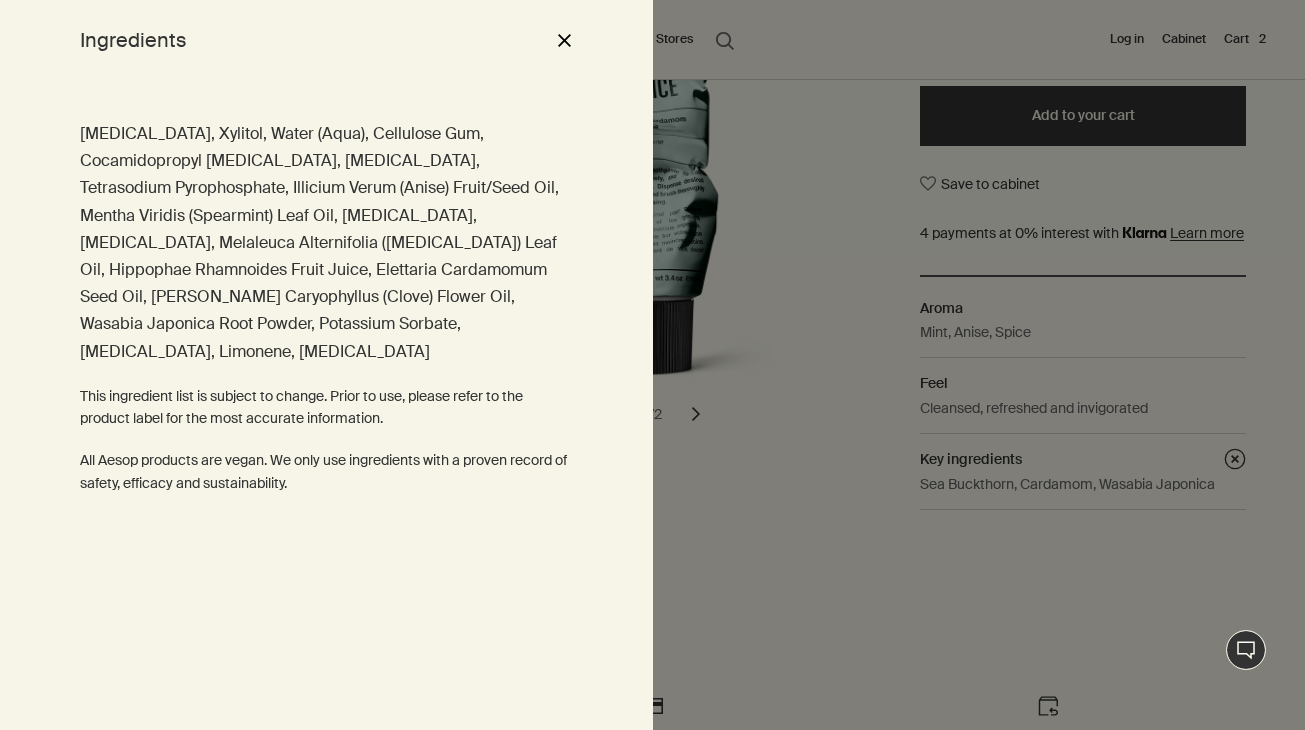 click at bounding box center (652, 365) 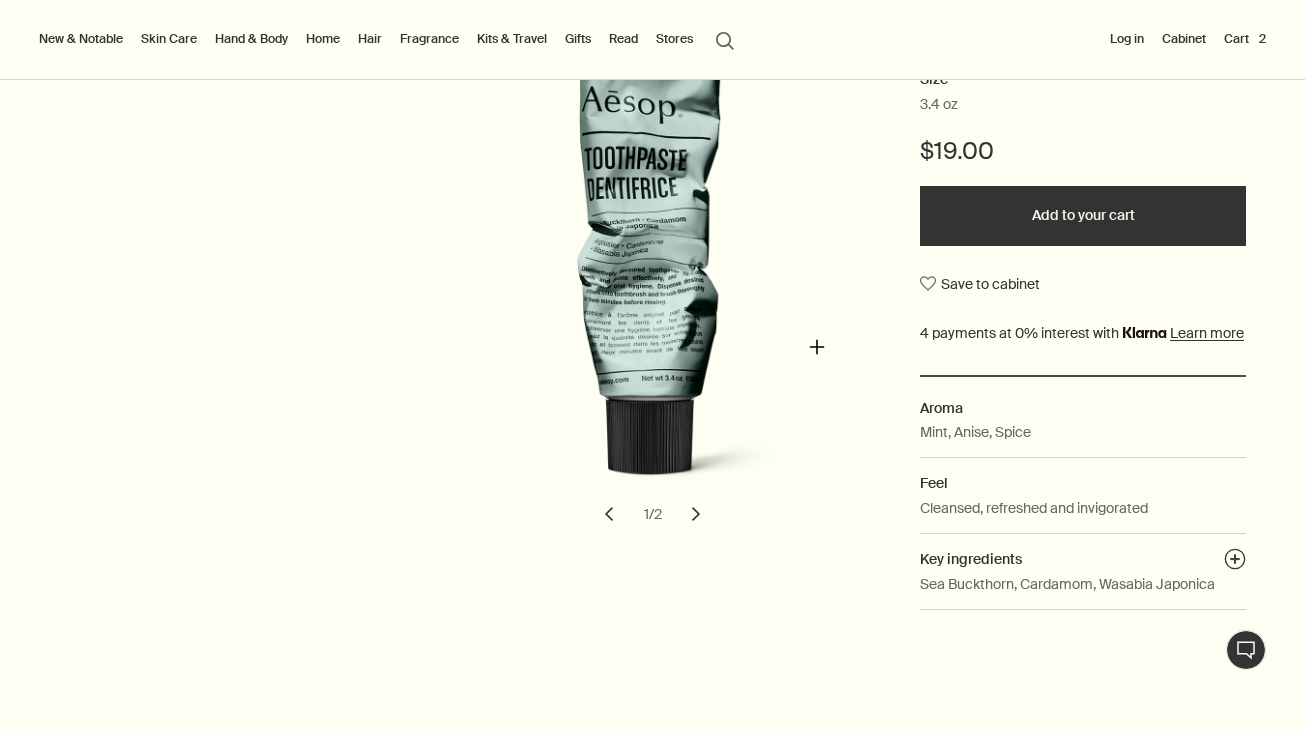 scroll, scrollTop: 302, scrollLeft: 0, axis: vertical 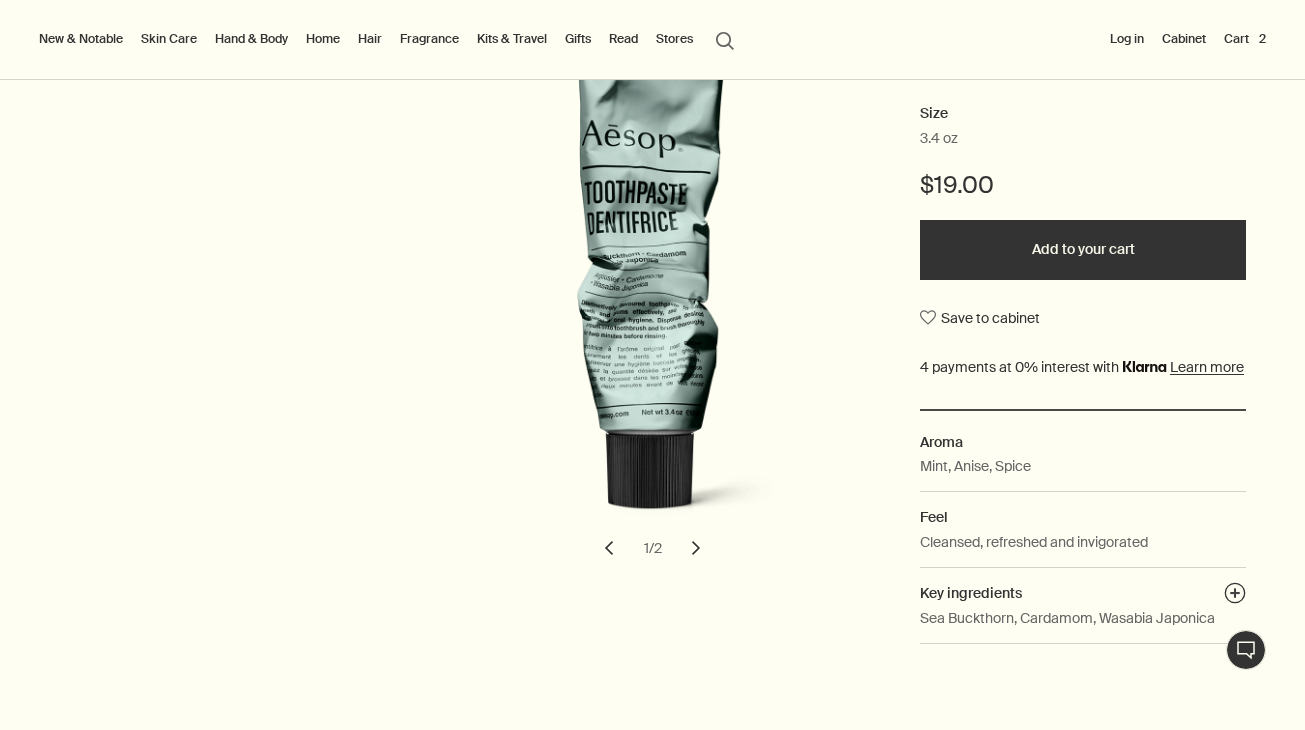 click on "chevron" at bounding box center [696, 548] 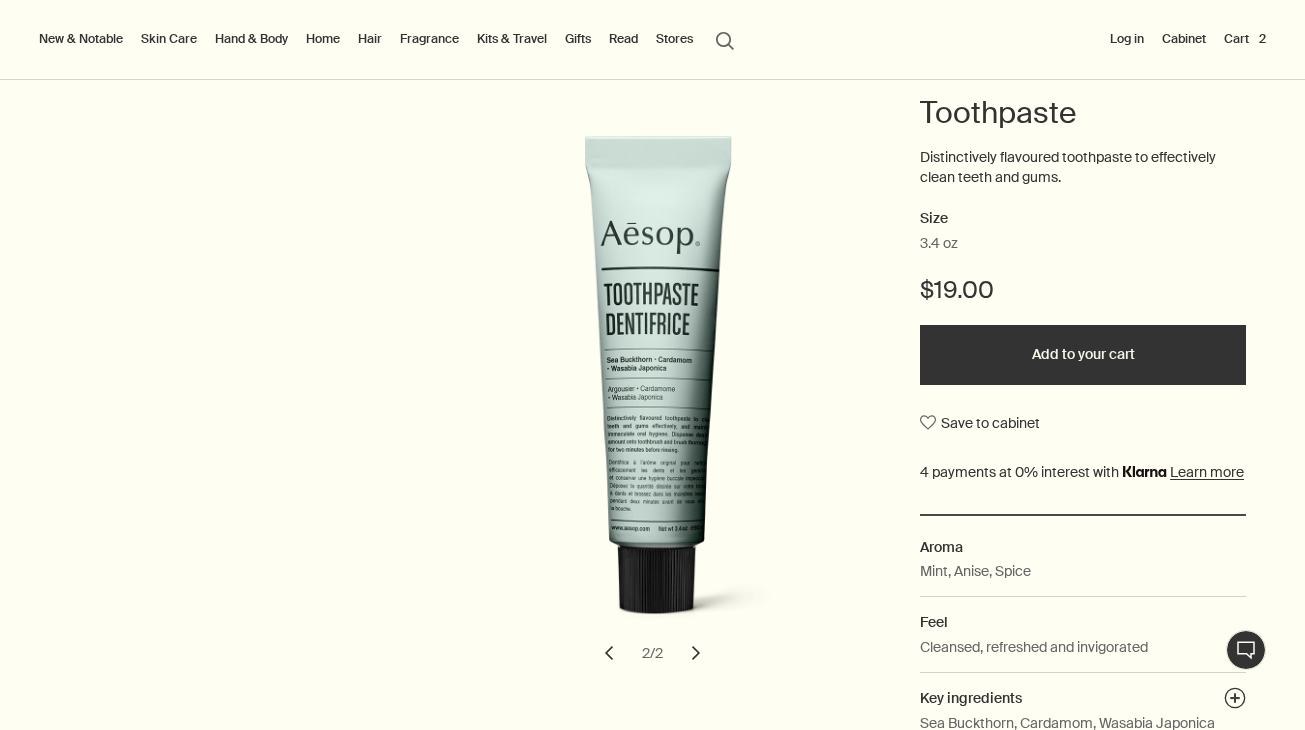 scroll, scrollTop: 194, scrollLeft: 0, axis: vertical 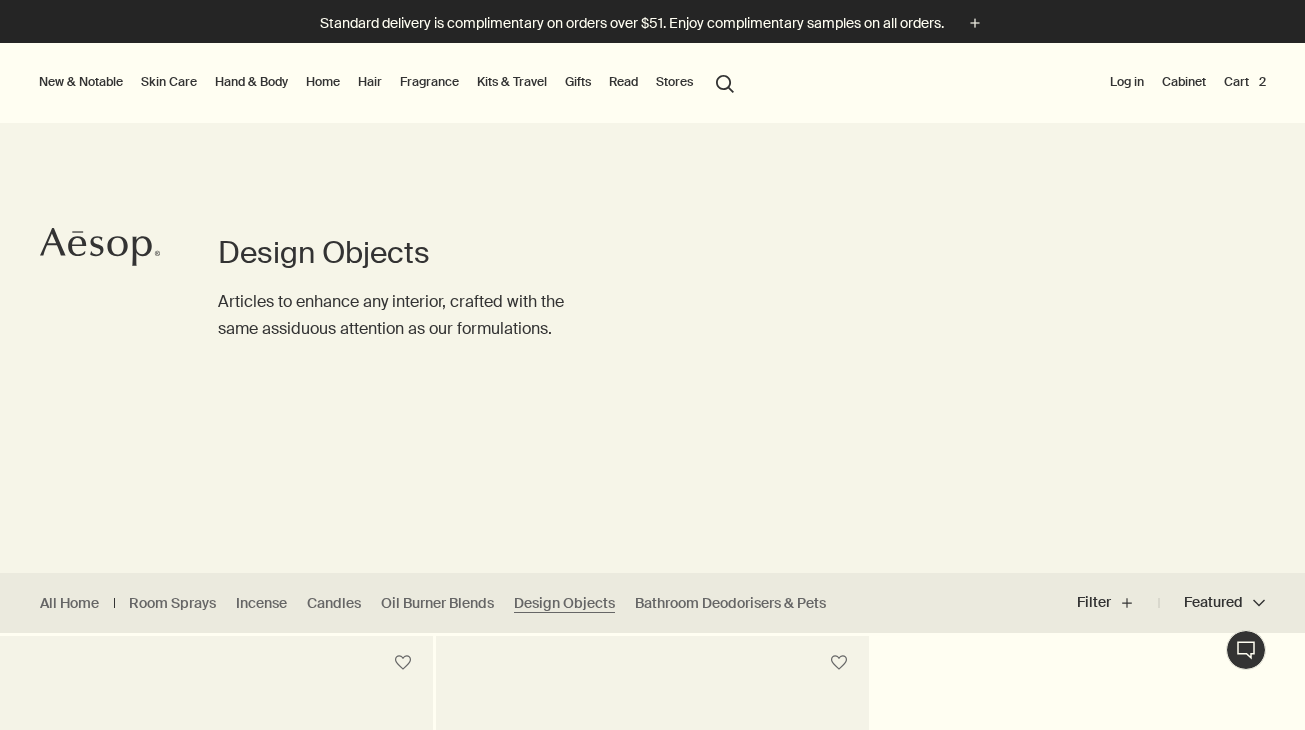 click on "Home" at bounding box center (323, 82) 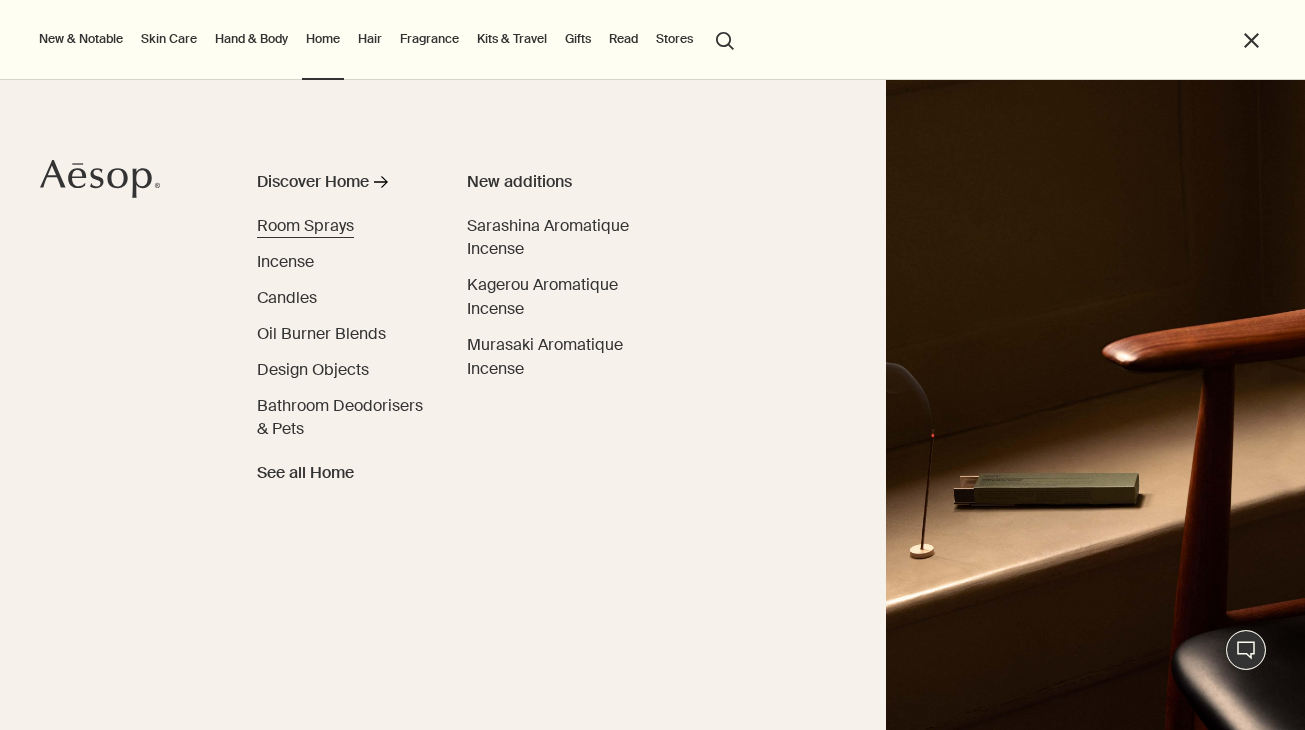 click on "Room Sprays" at bounding box center [305, 225] 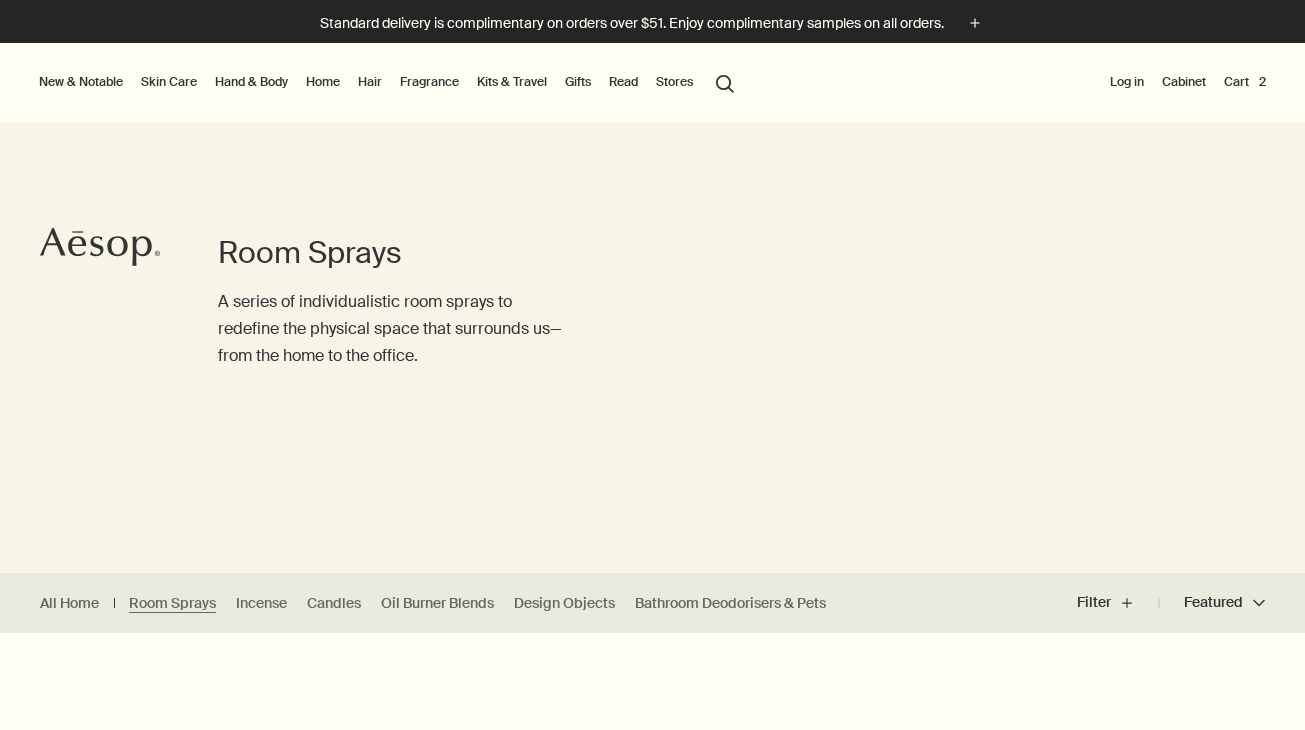 scroll, scrollTop: 0, scrollLeft: 0, axis: both 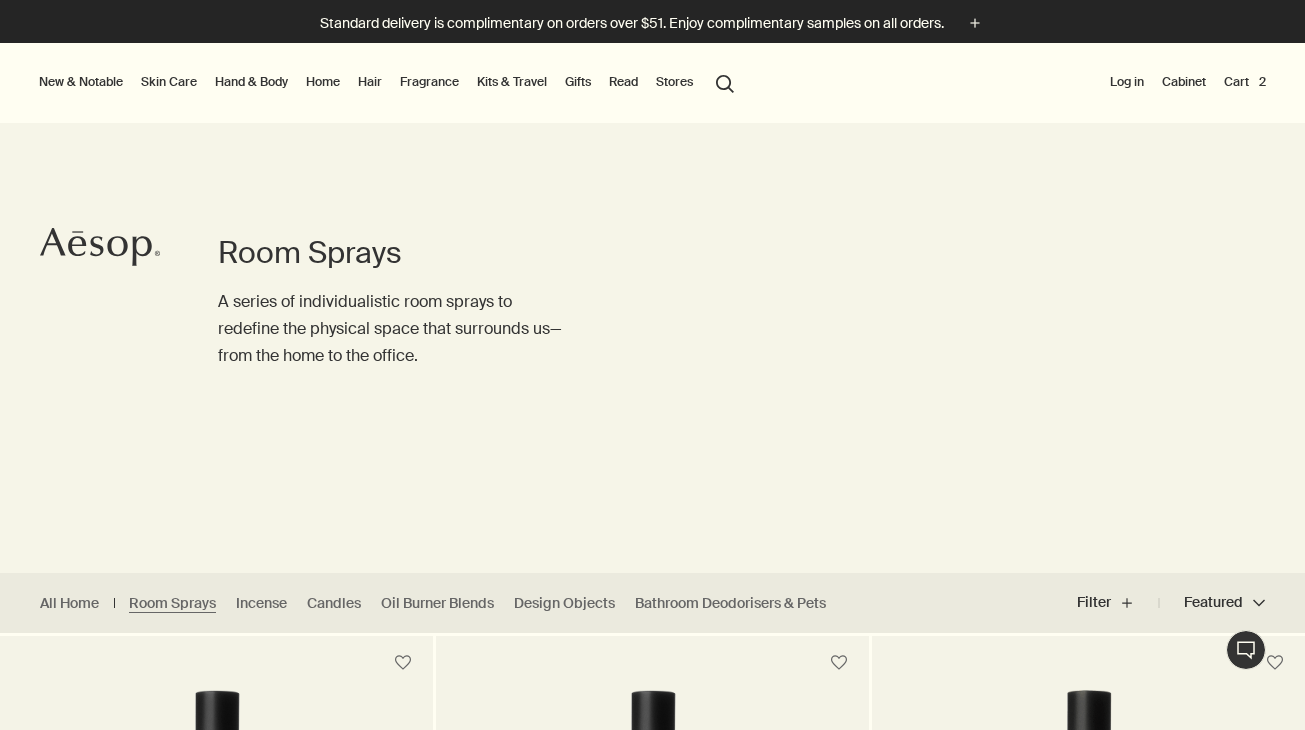 click on "Hair" at bounding box center (370, 82) 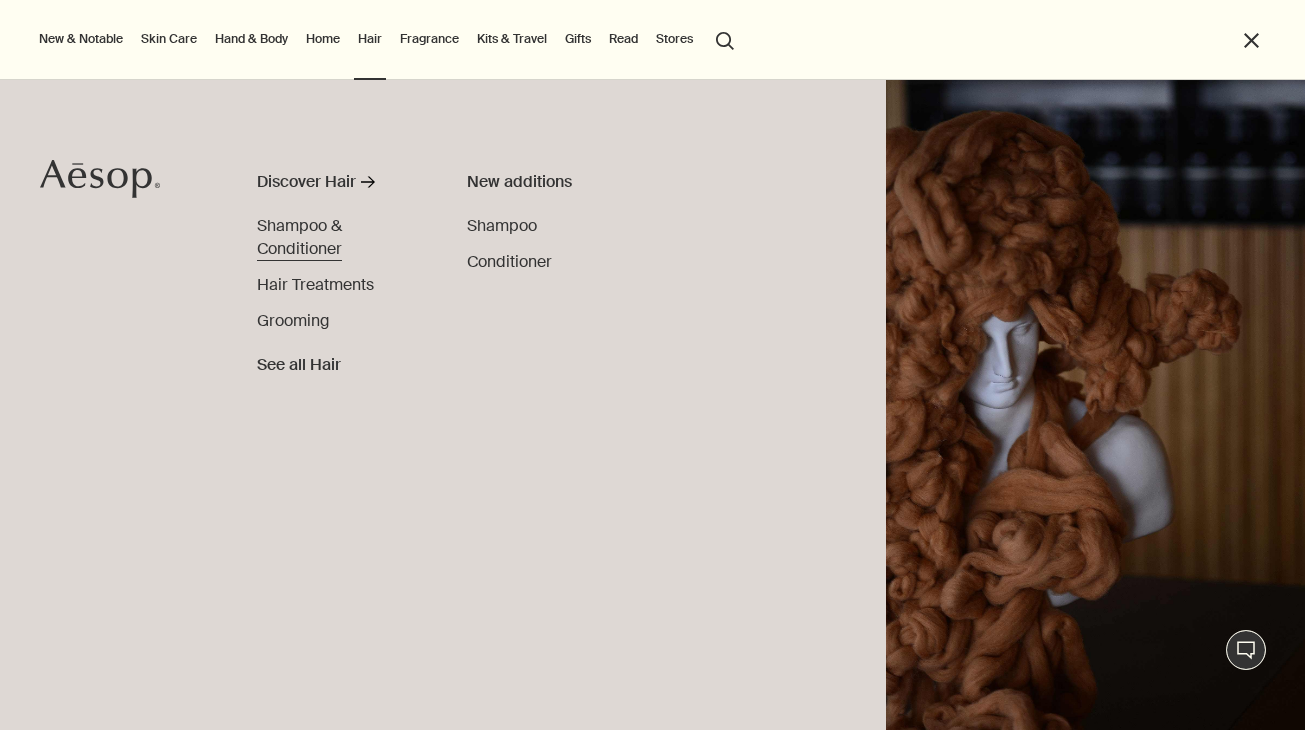 click on "Shampoo & Conditioner" at bounding box center [299, 237] 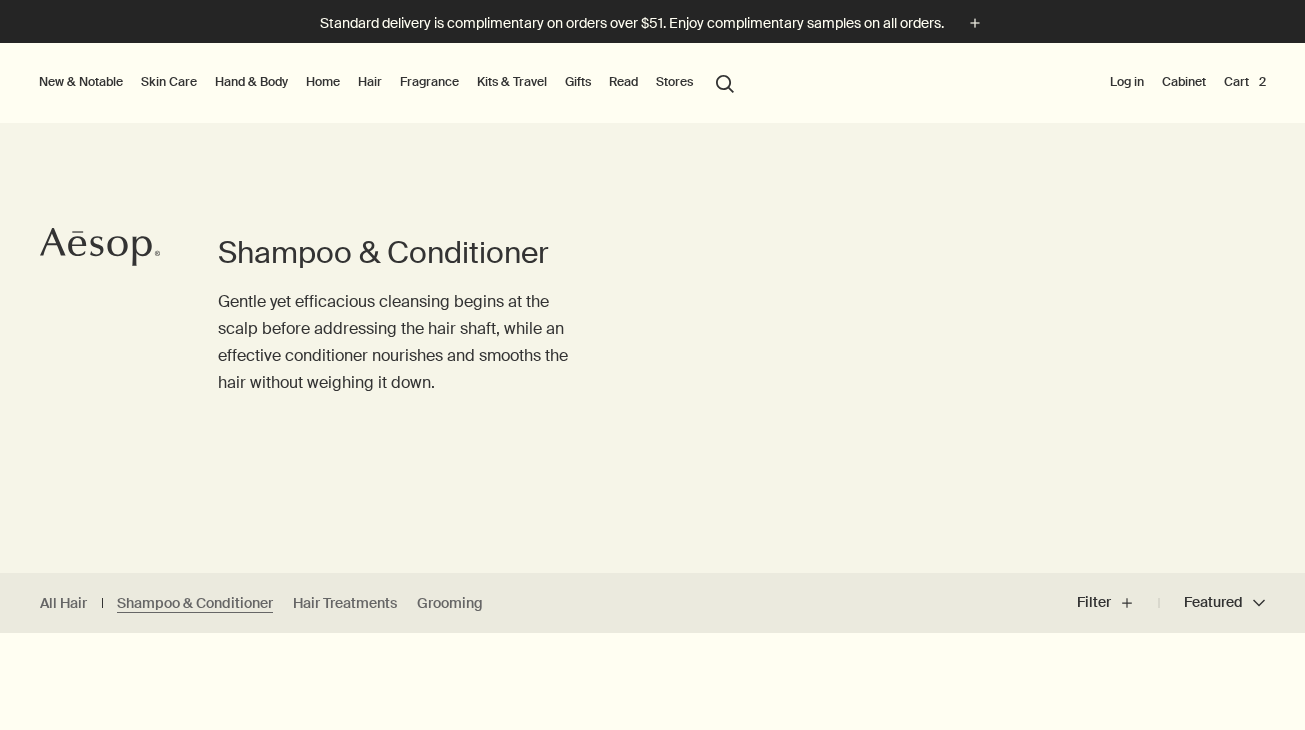 scroll, scrollTop: 0, scrollLeft: 0, axis: both 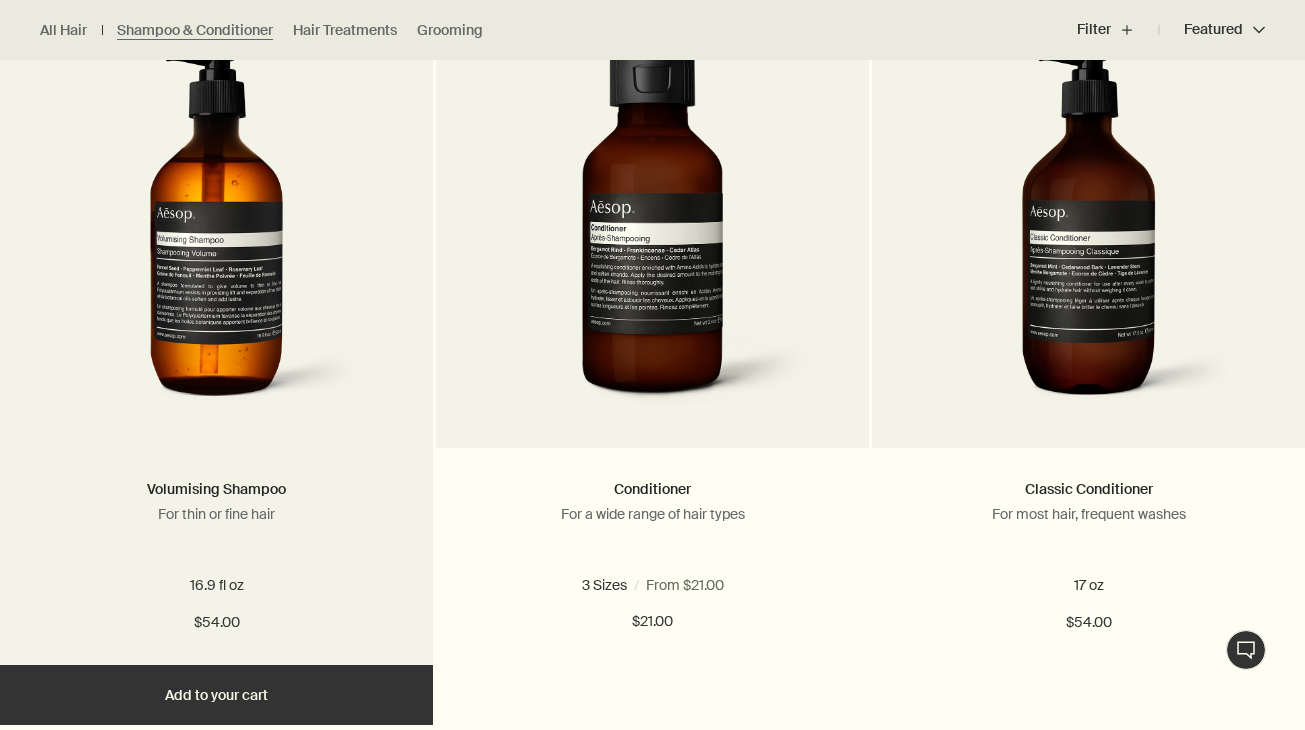 click at bounding box center [216, 233] 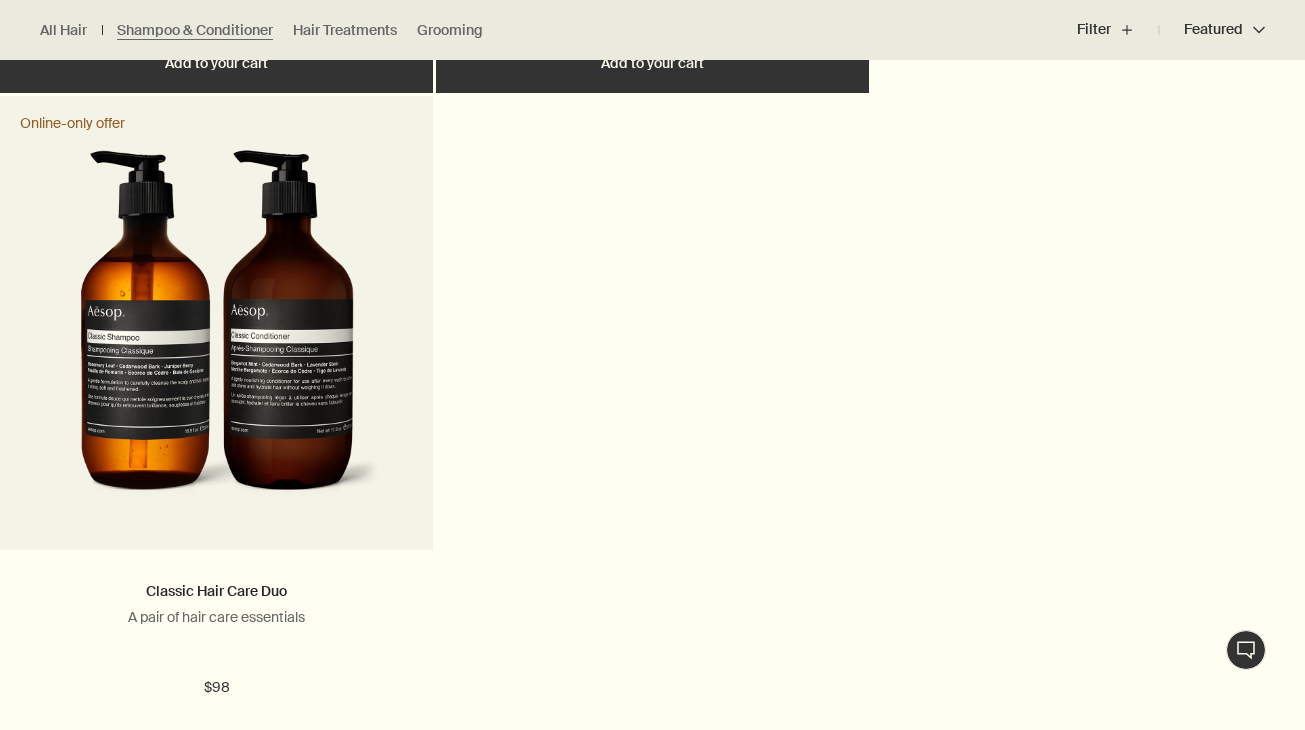 scroll, scrollTop: 2079, scrollLeft: 0, axis: vertical 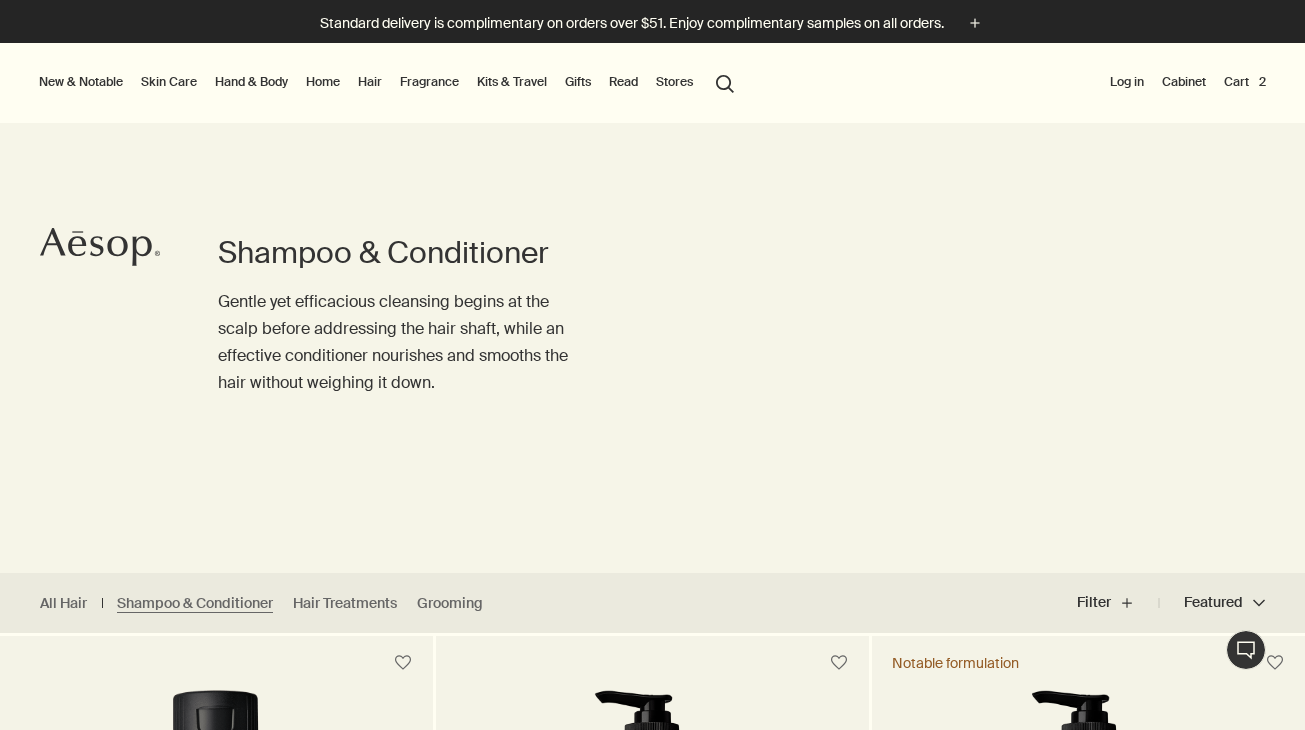 click on "Fragrance" at bounding box center (429, 82) 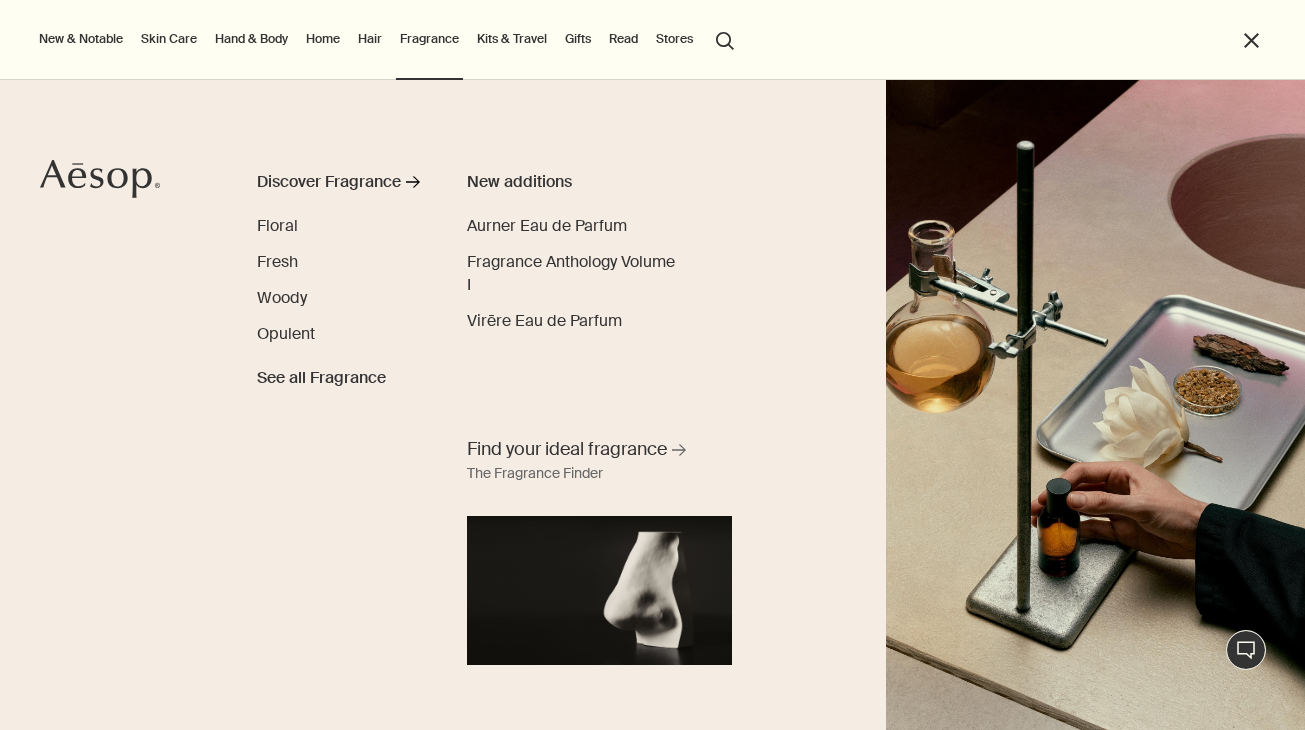 click on "close" at bounding box center [1251, 40] 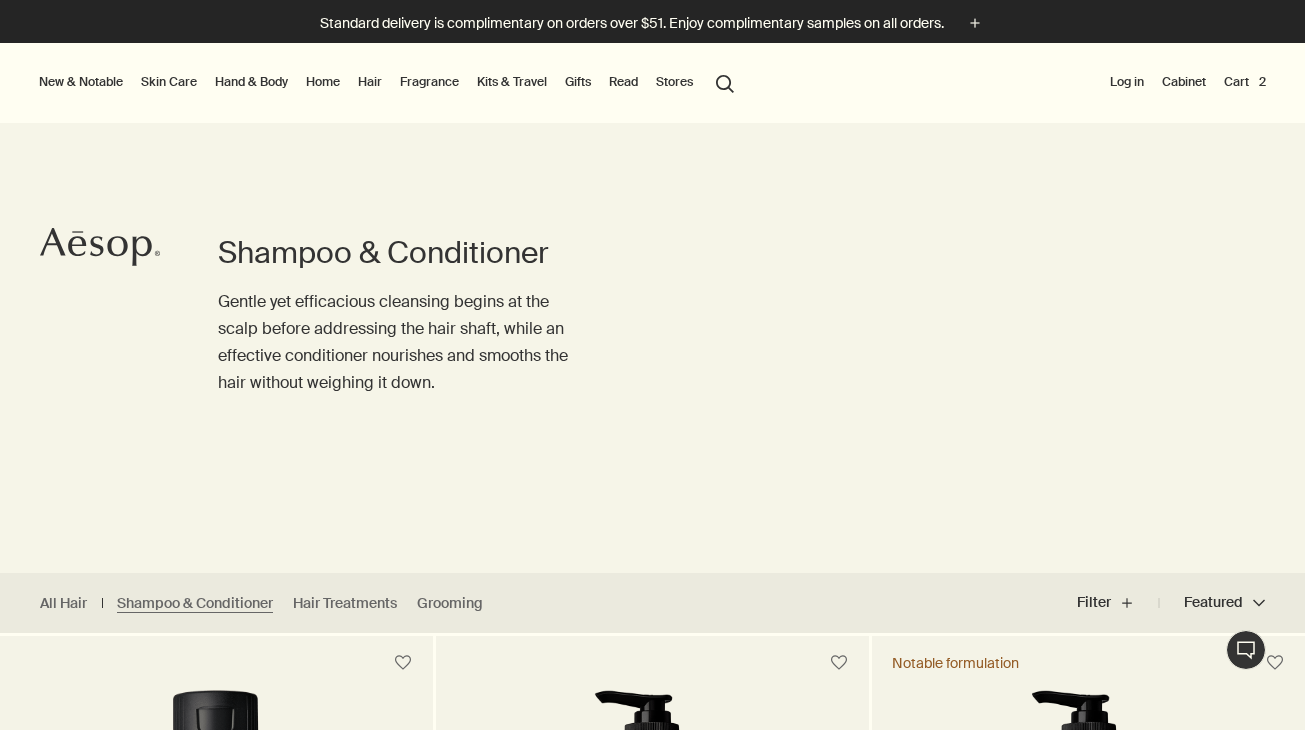 click on "Cart 2" at bounding box center [1245, 82] 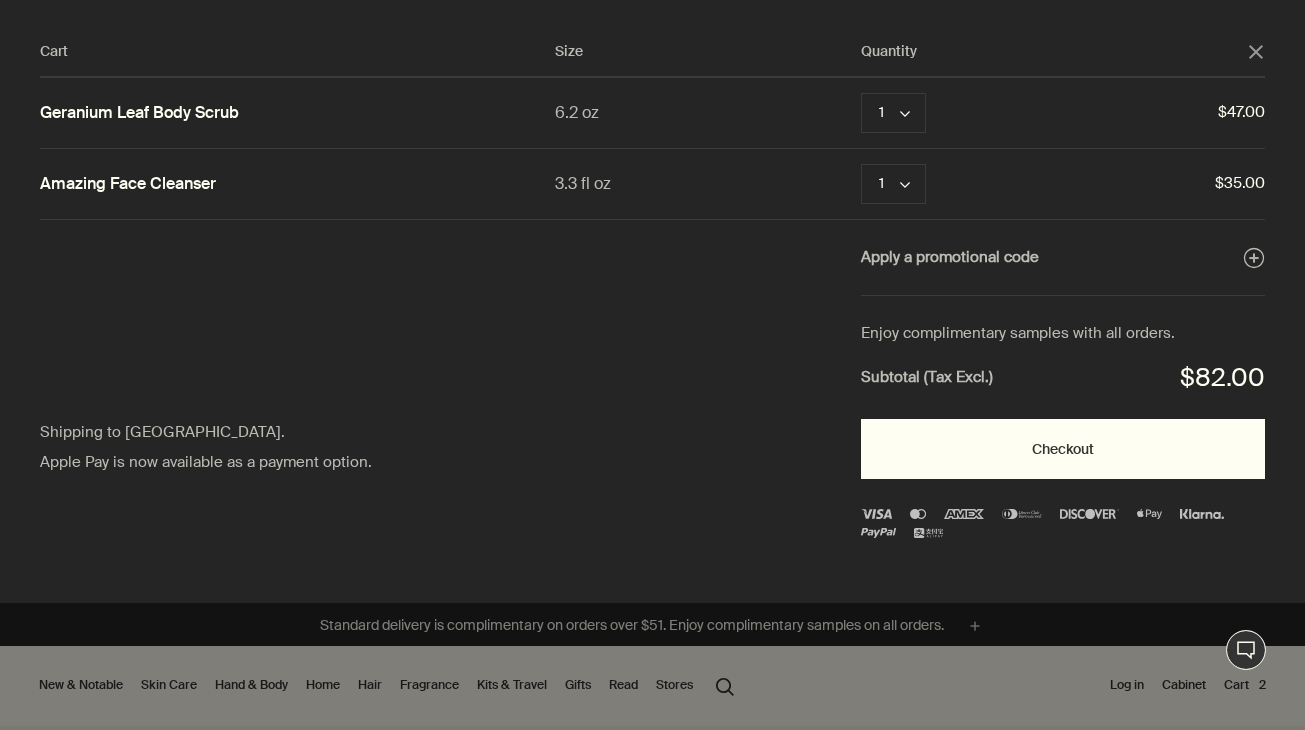 click on "Checkout" at bounding box center [1063, 449] 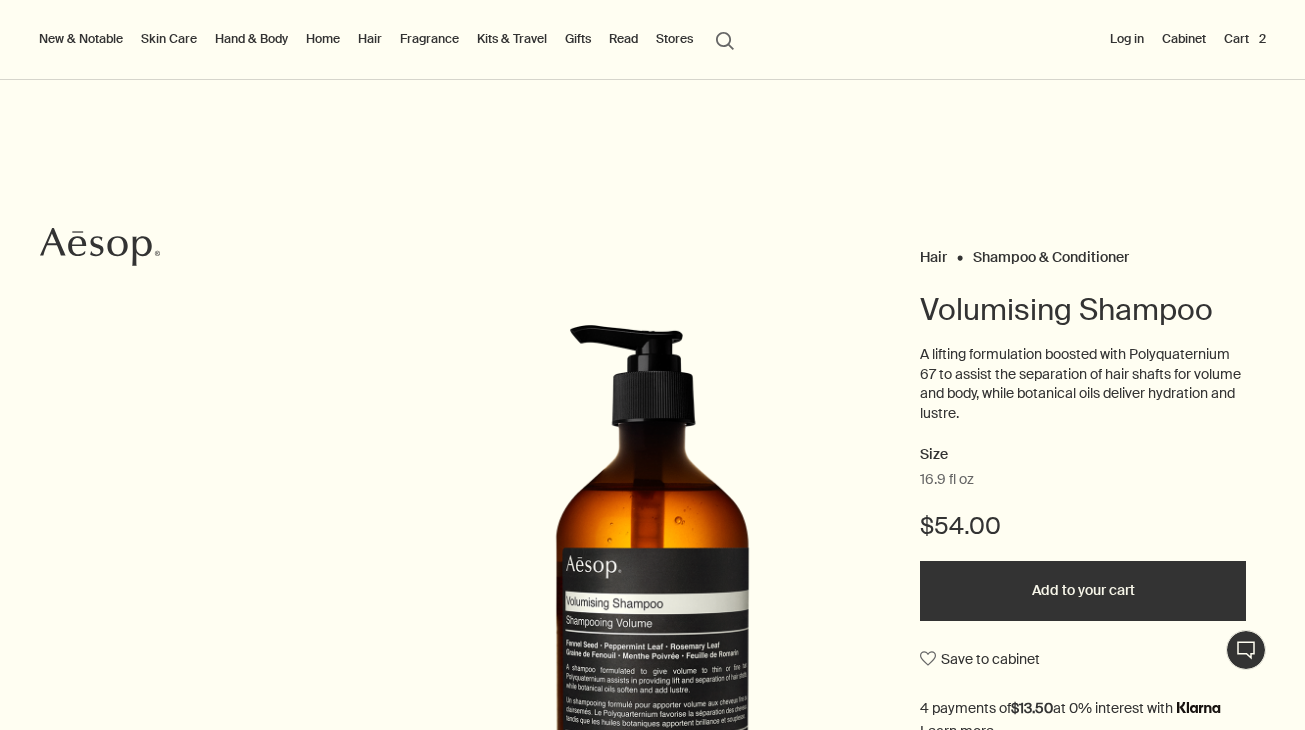 scroll, scrollTop: 0, scrollLeft: 0, axis: both 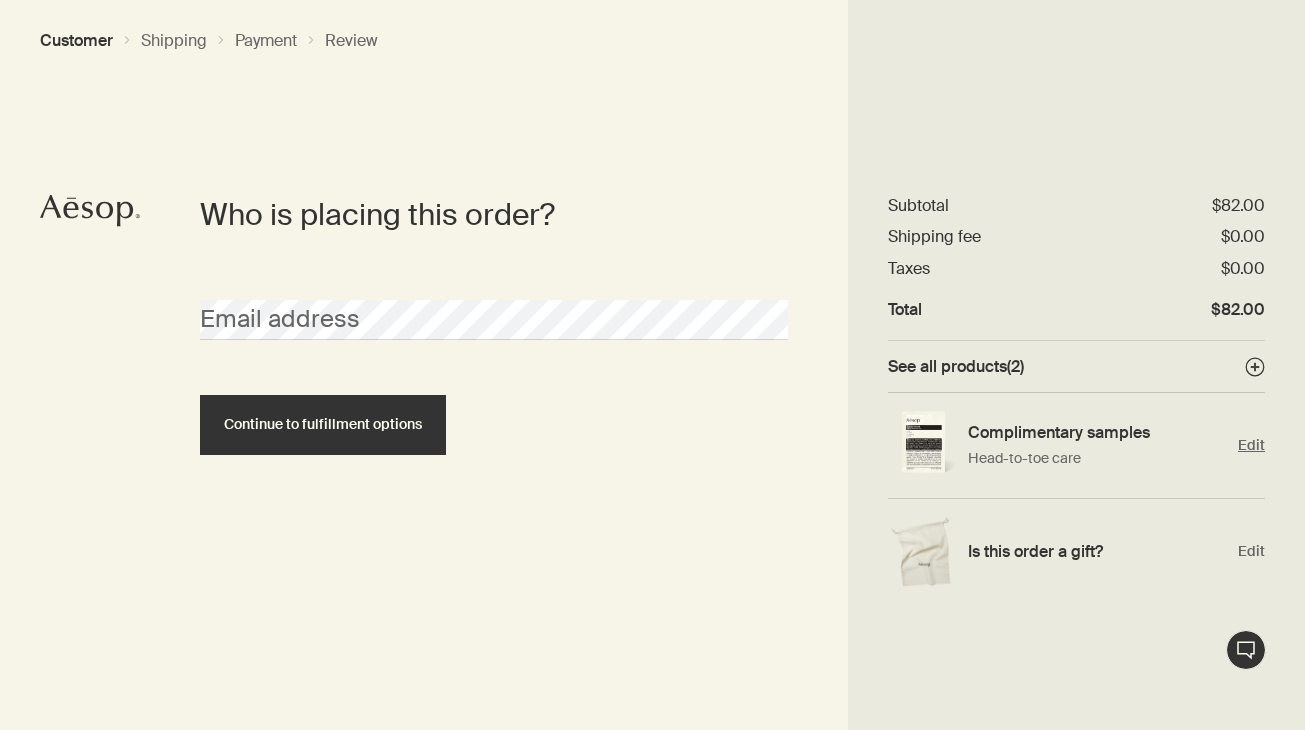 click on "Complimentary samples" at bounding box center (1098, 432) 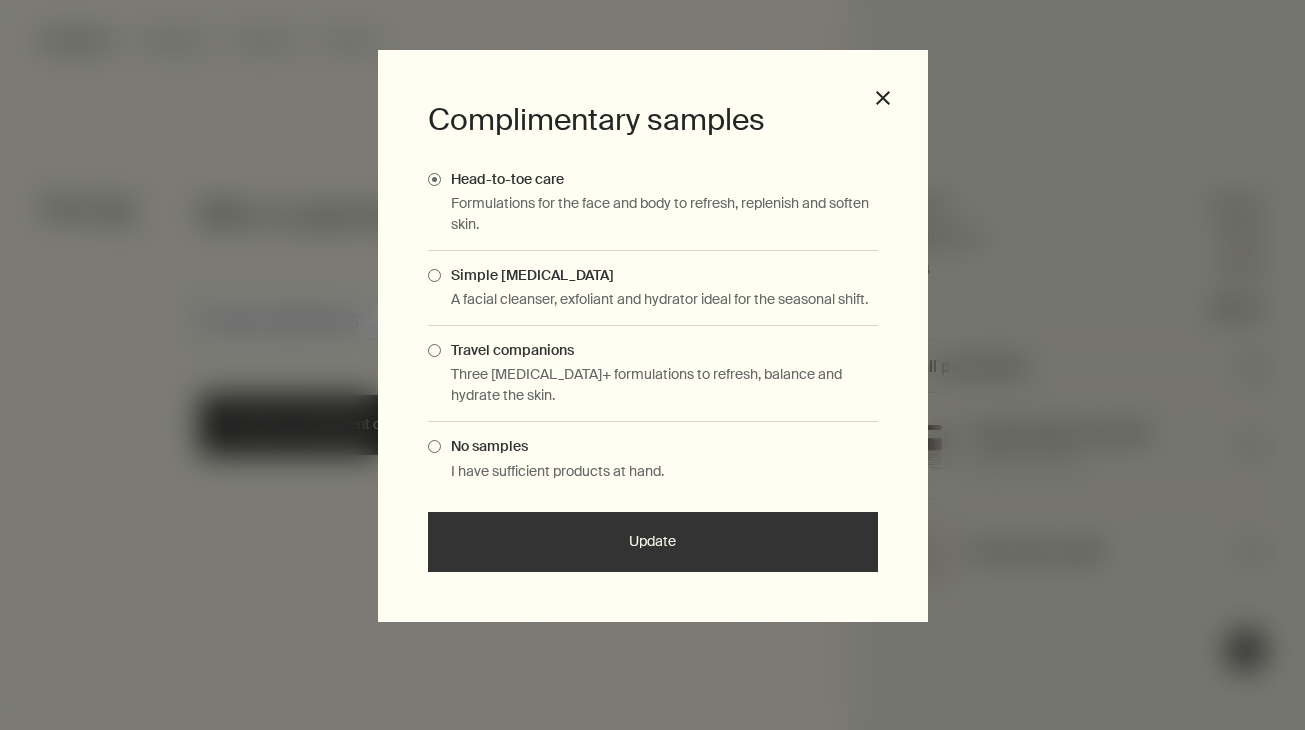 click on "Simple [MEDICAL_DATA]" at bounding box center (527, 275) 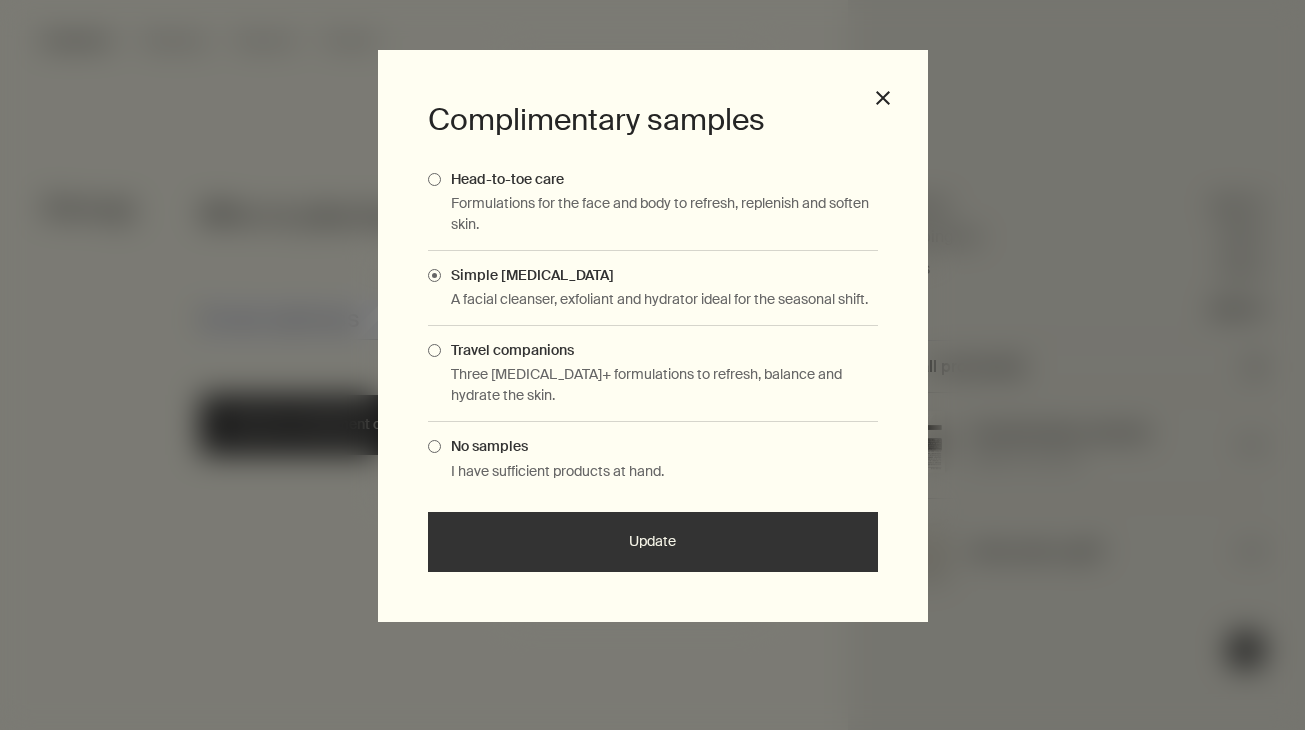 click on "Update" at bounding box center [653, 542] 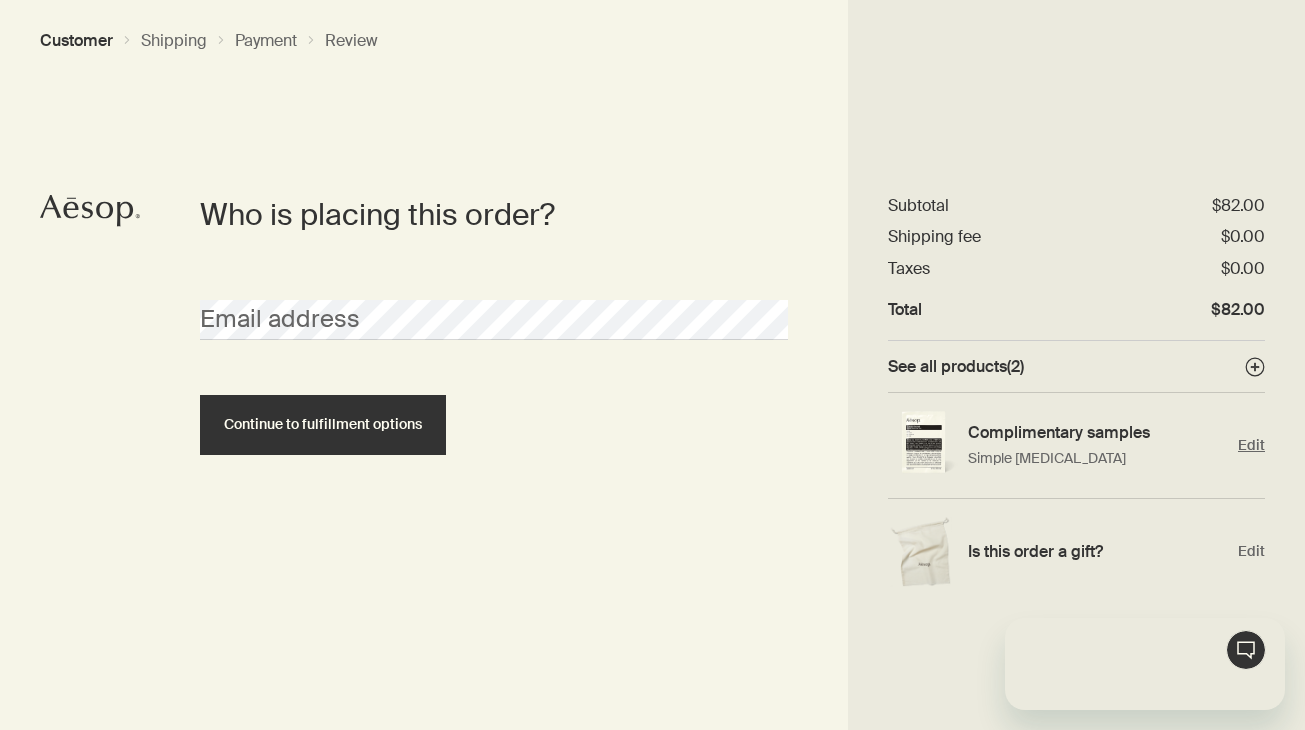 scroll, scrollTop: 0, scrollLeft: 0, axis: both 